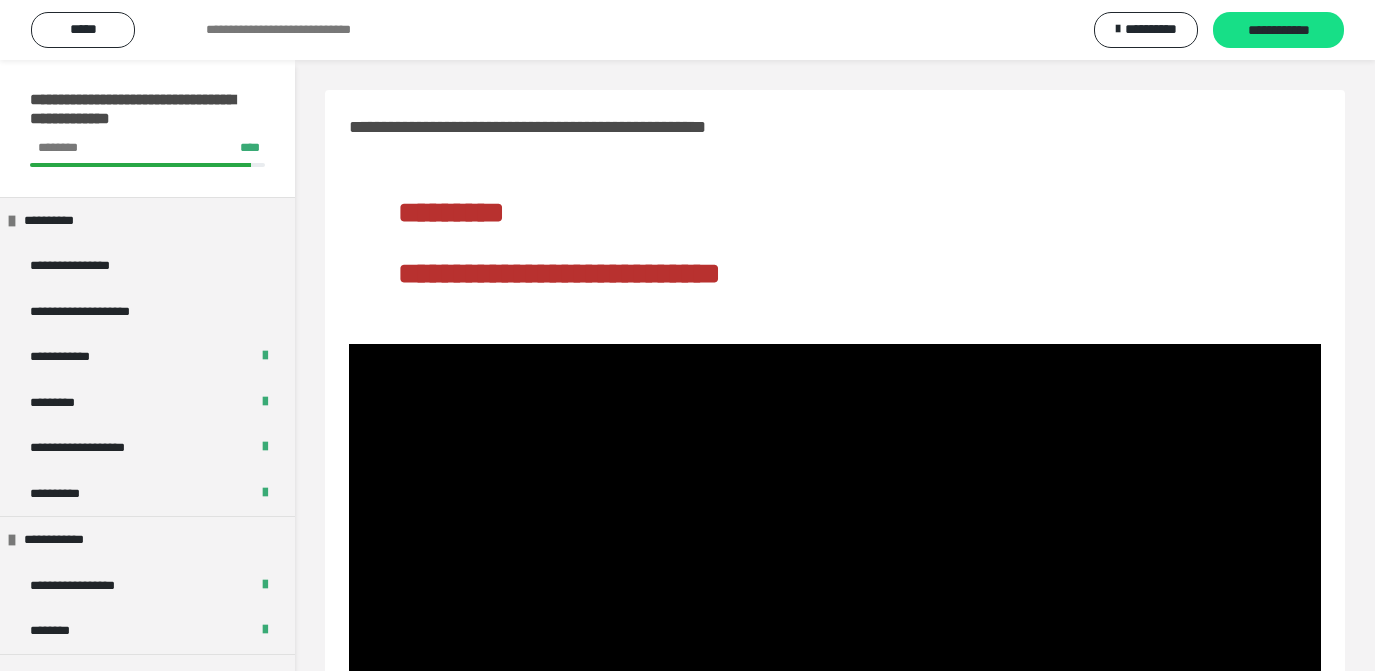 scroll, scrollTop: 274, scrollLeft: 0, axis: vertical 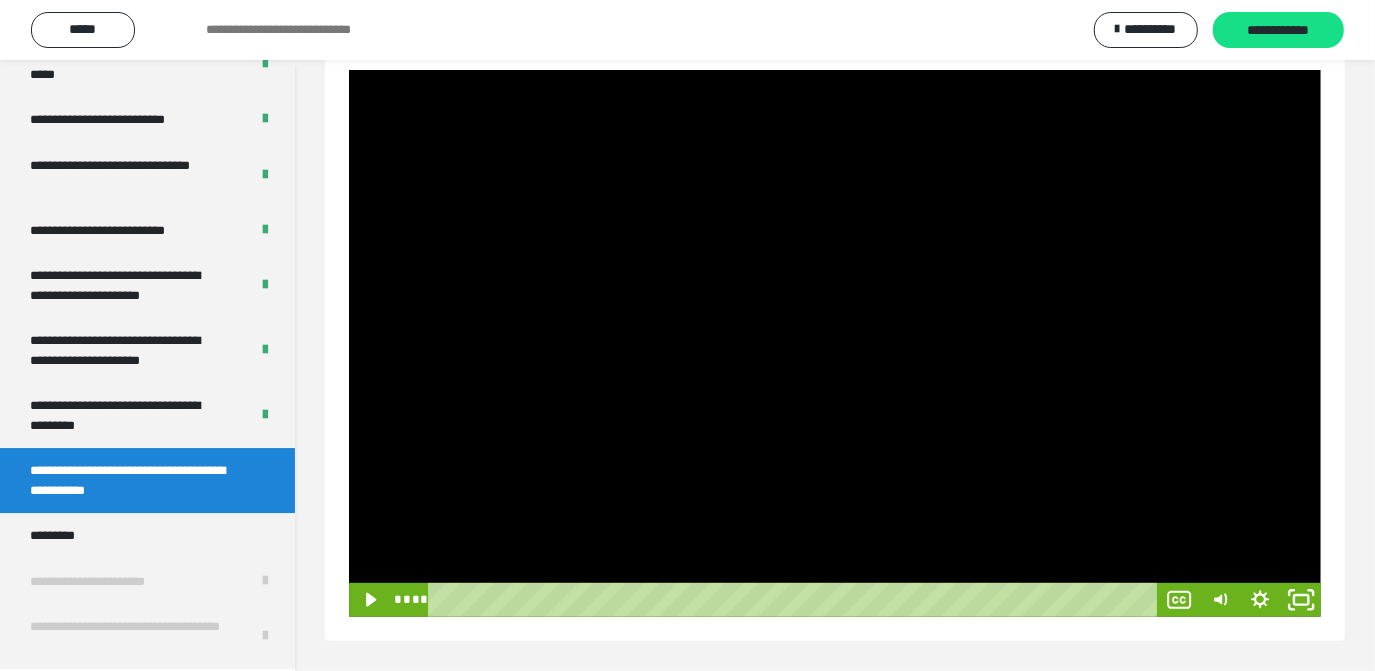 click on "**********" at bounding box center [132, 480] 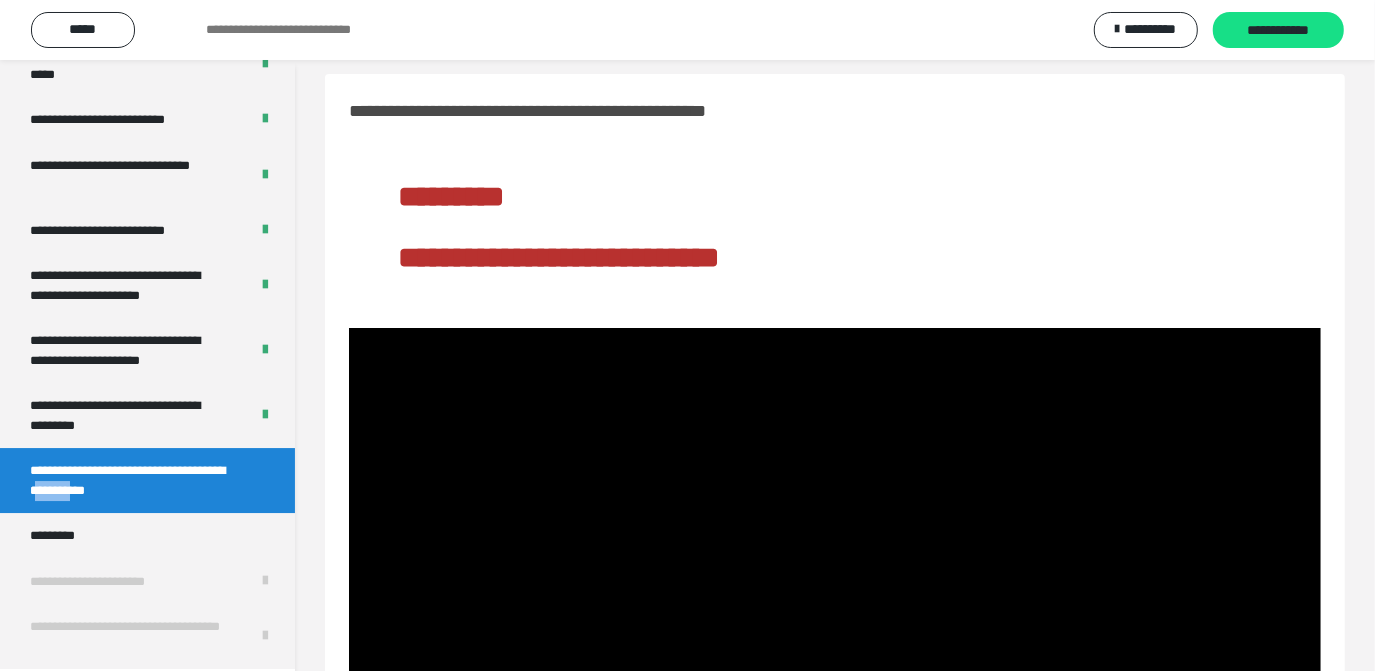 scroll, scrollTop: 274, scrollLeft: 0, axis: vertical 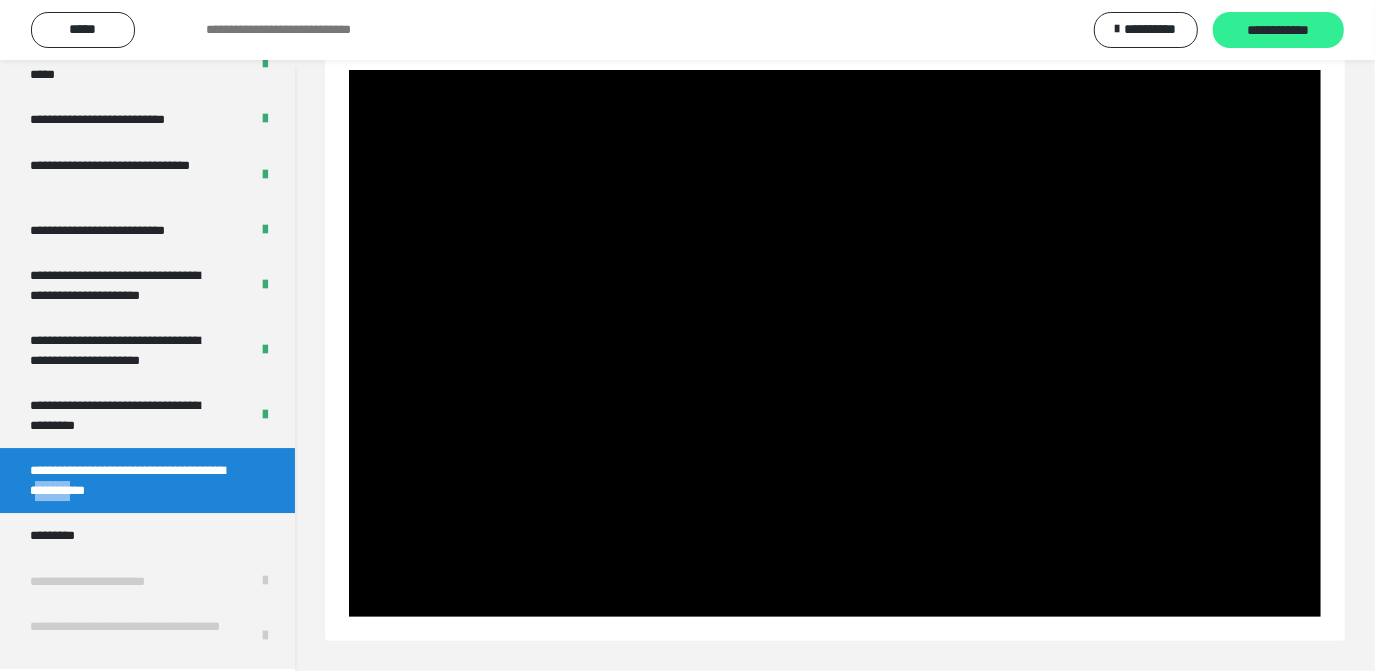 click on "**********" at bounding box center [1278, 31] 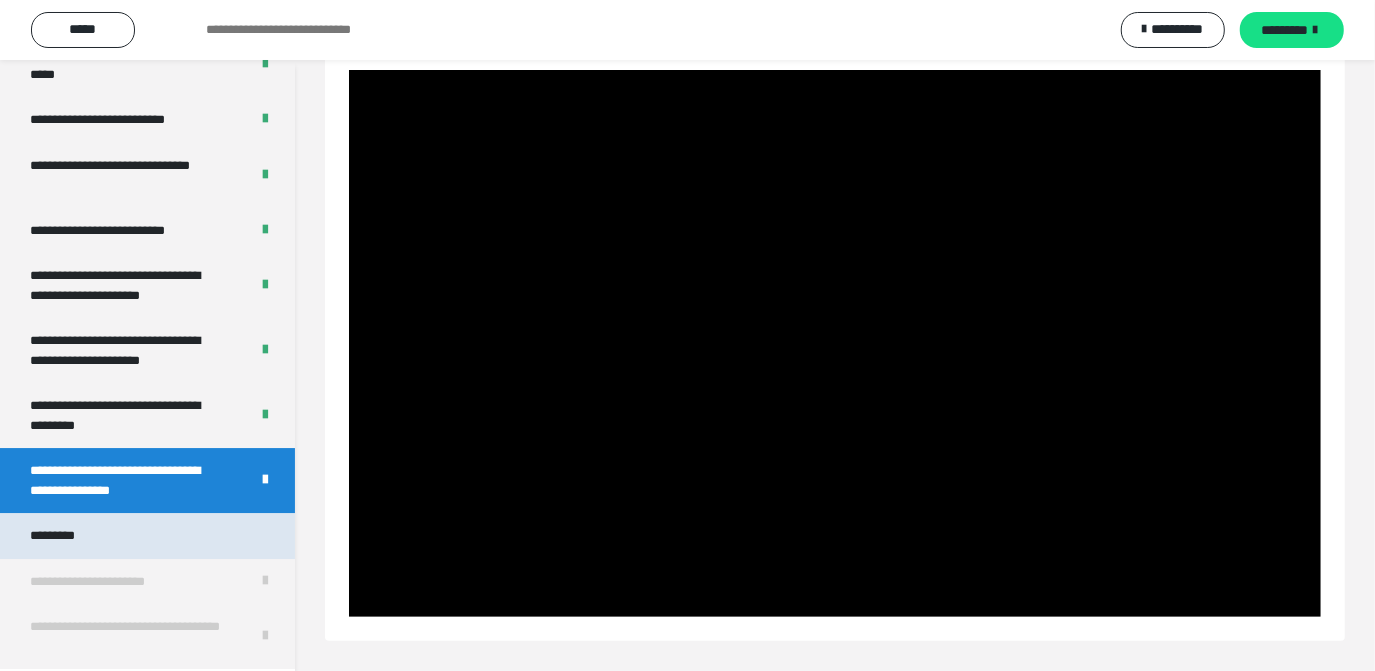 click on "*********" at bounding box center [60, 536] 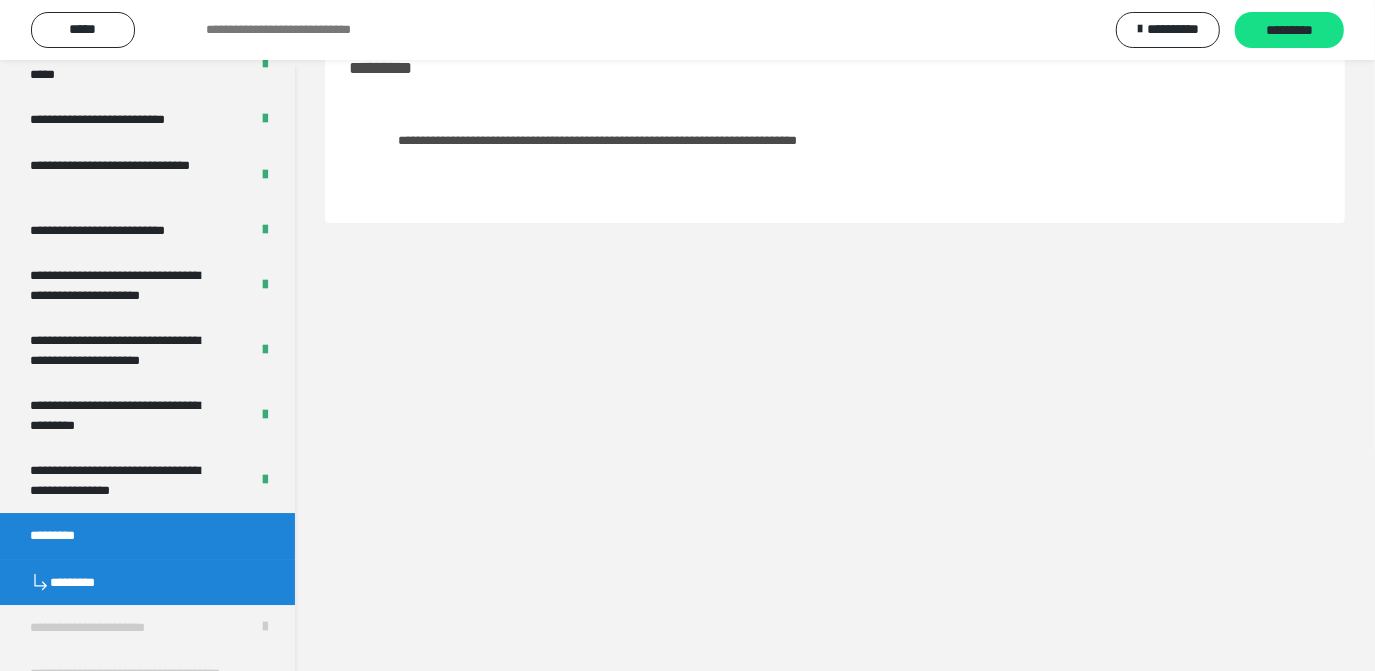 scroll, scrollTop: 0, scrollLeft: 0, axis: both 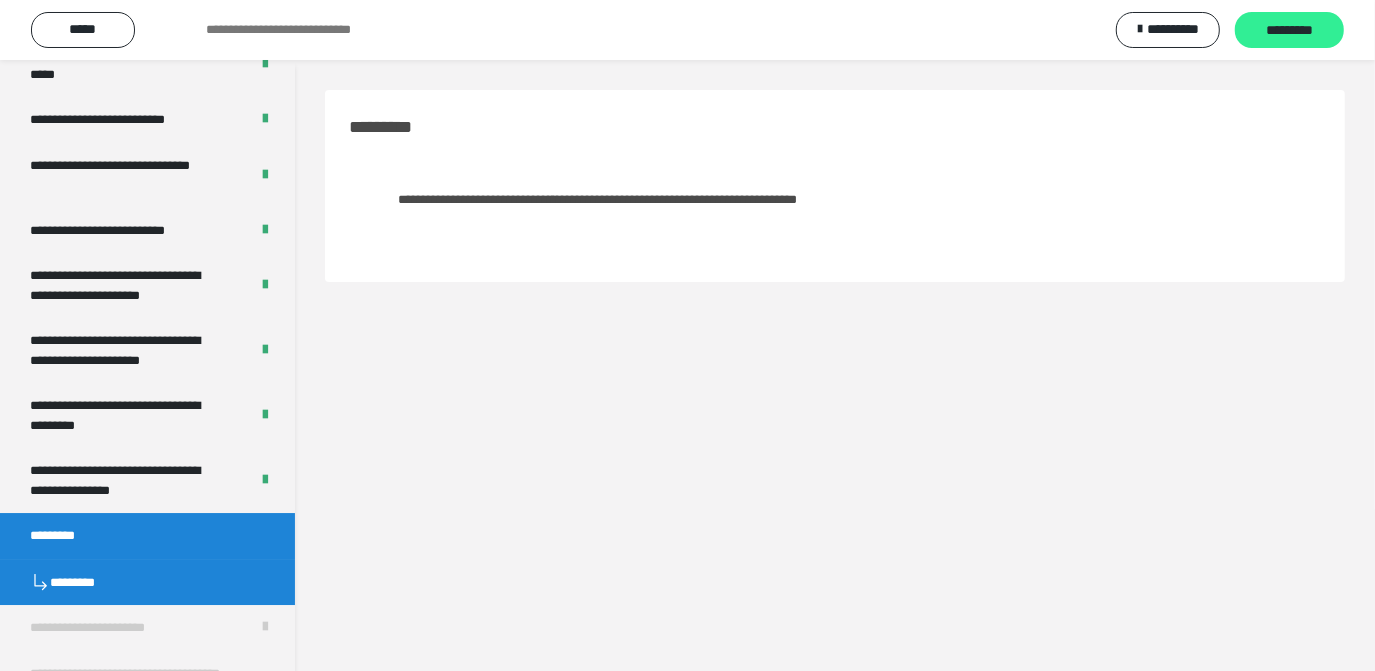 click on "*********" at bounding box center [1289, 31] 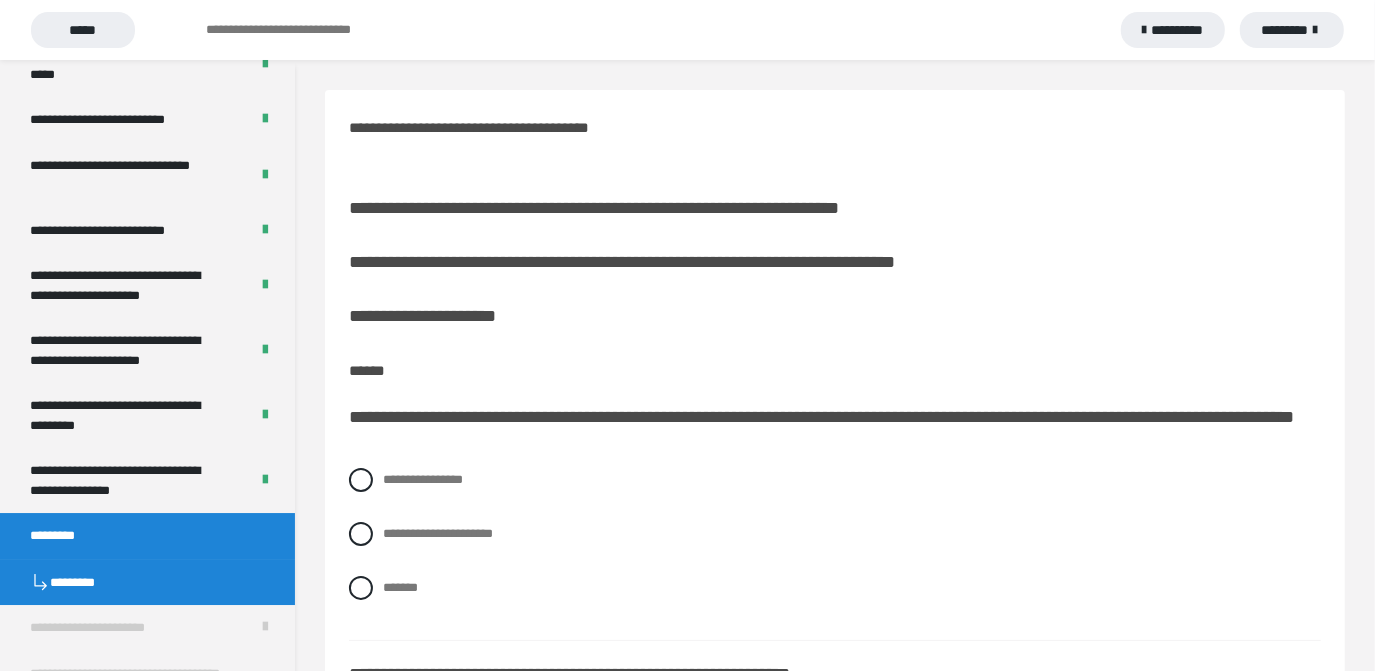 scroll, scrollTop: 181, scrollLeft: 0, axis: vertical 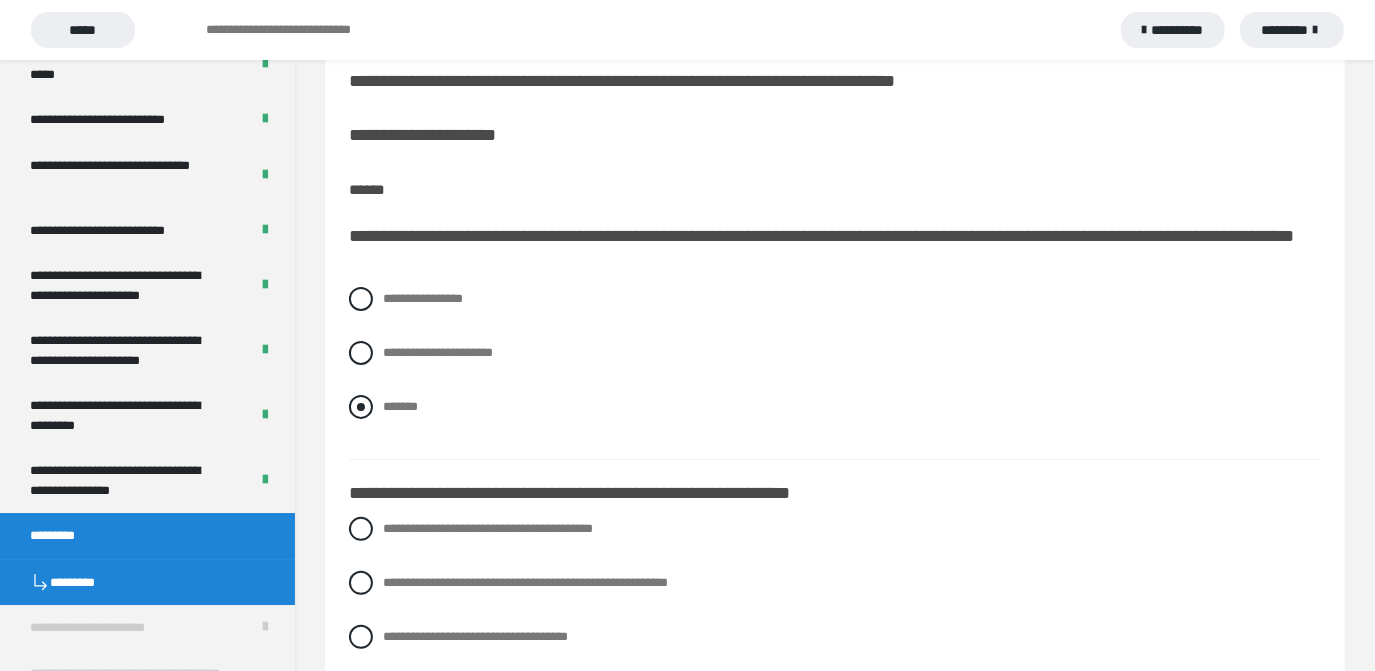 click at bounding box center [361, 407] 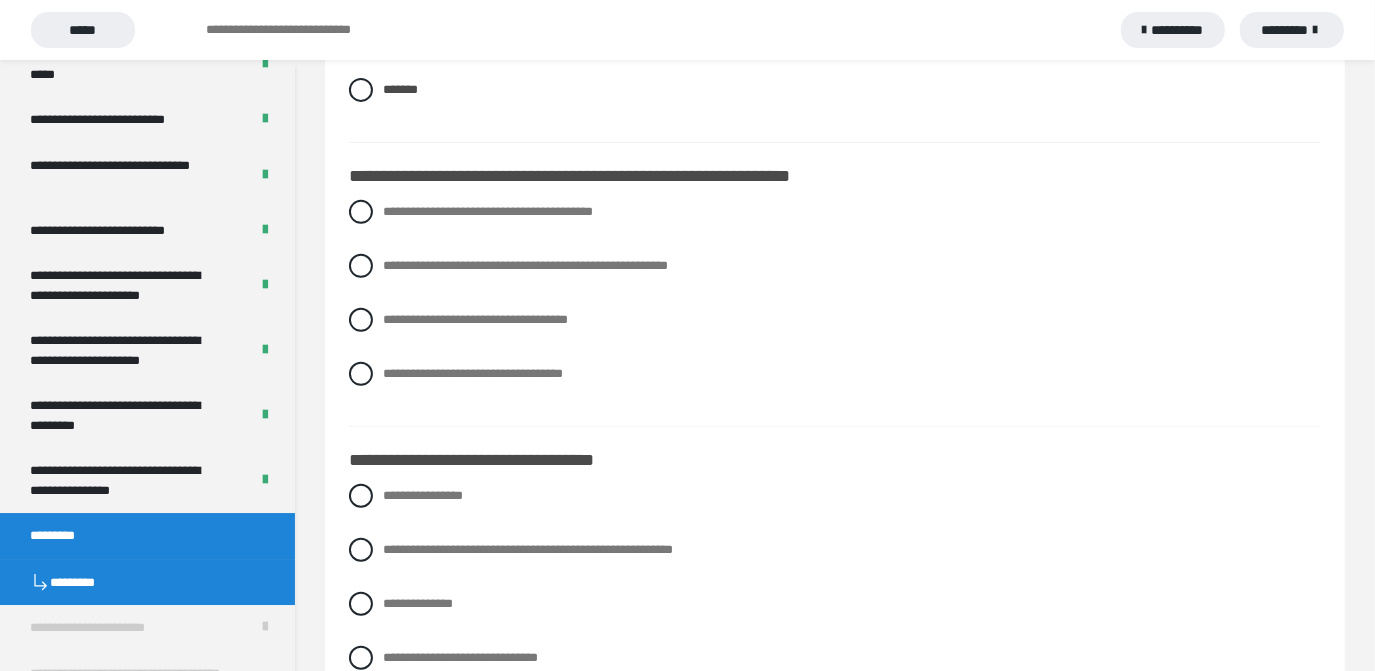 scroll, scrollTop: 545, scrollLeft: 0, axis: vertical 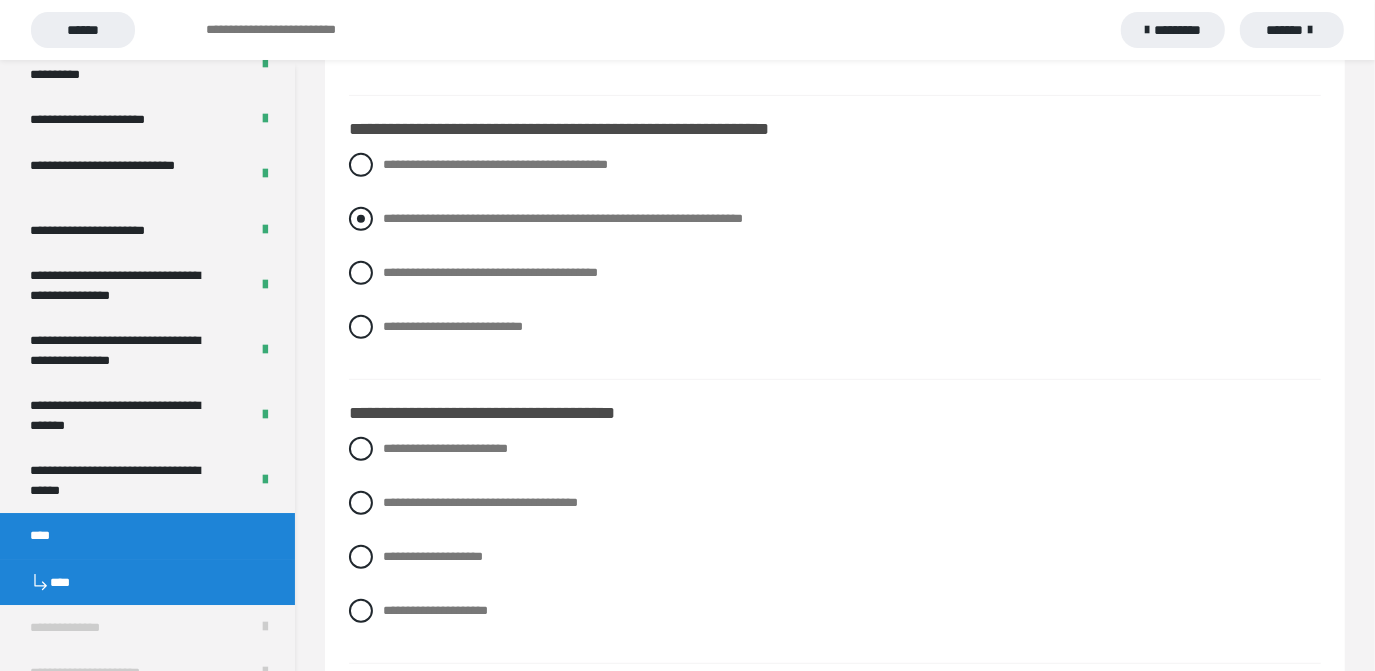 click at bounding box center (361, 219) 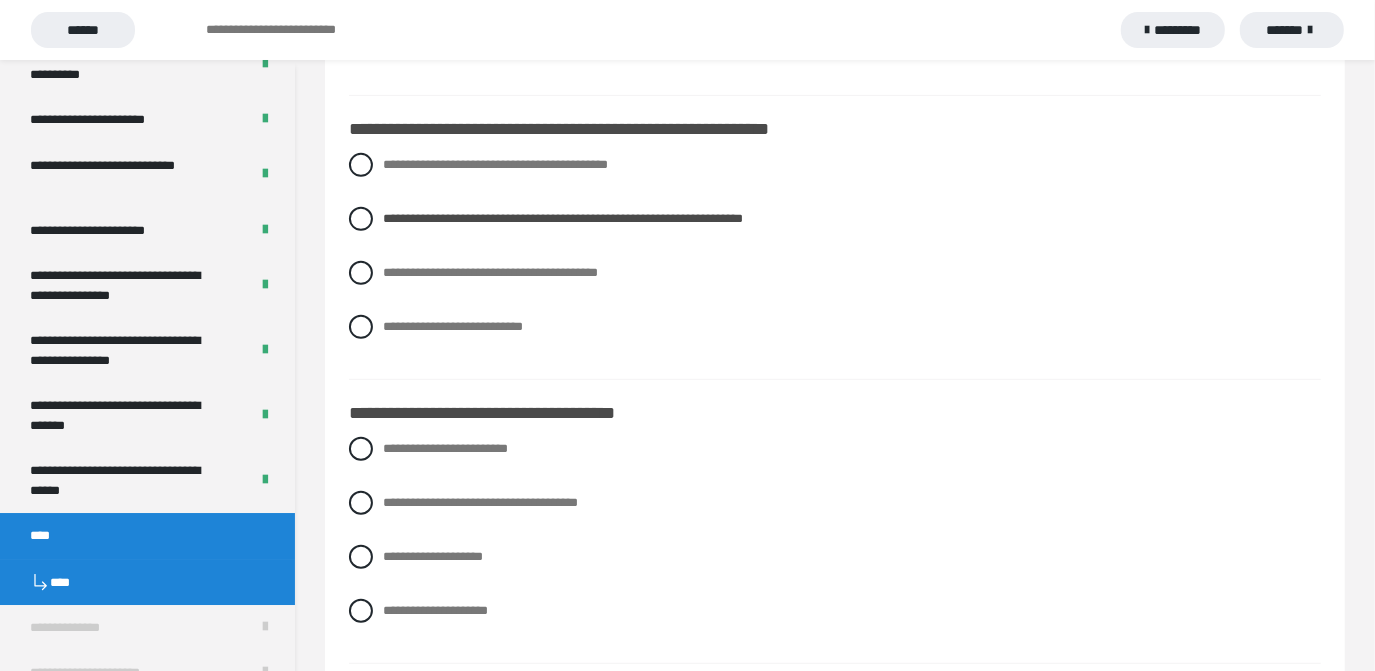 scroll, scrollTop: 727, scrollLeft: 0, axis: vertical 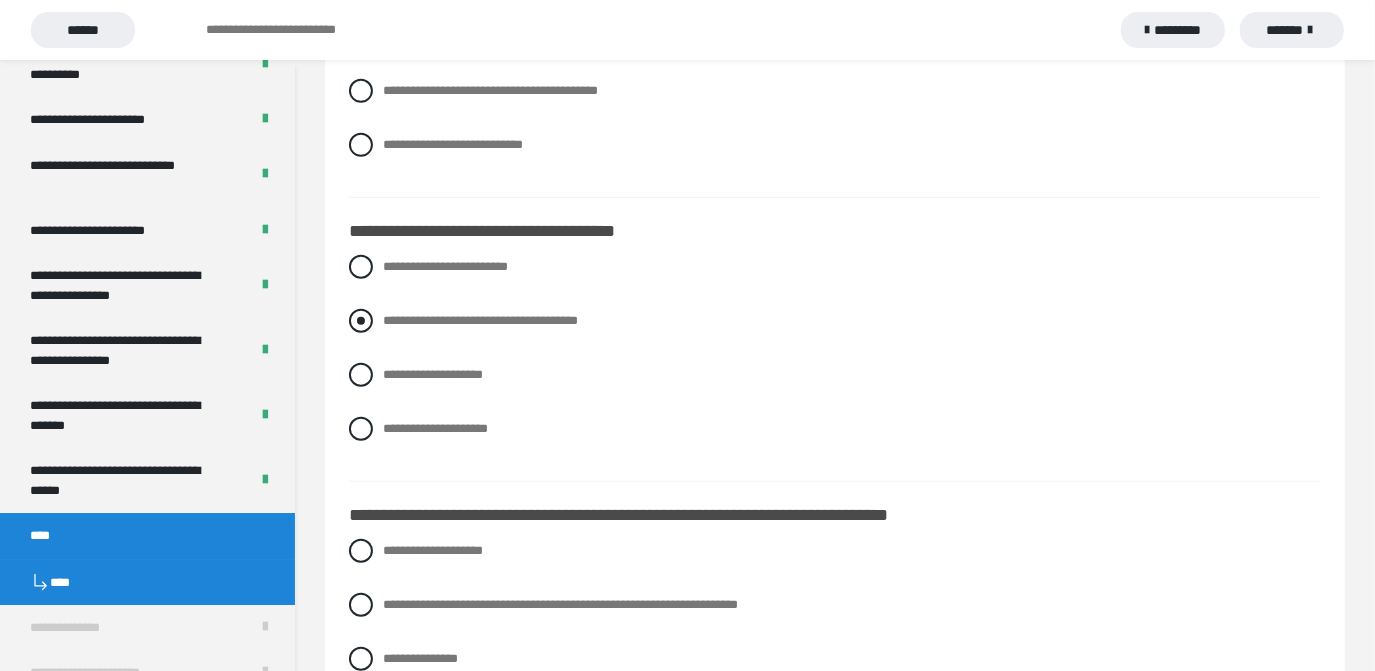 click at bounding box center (361, 321) 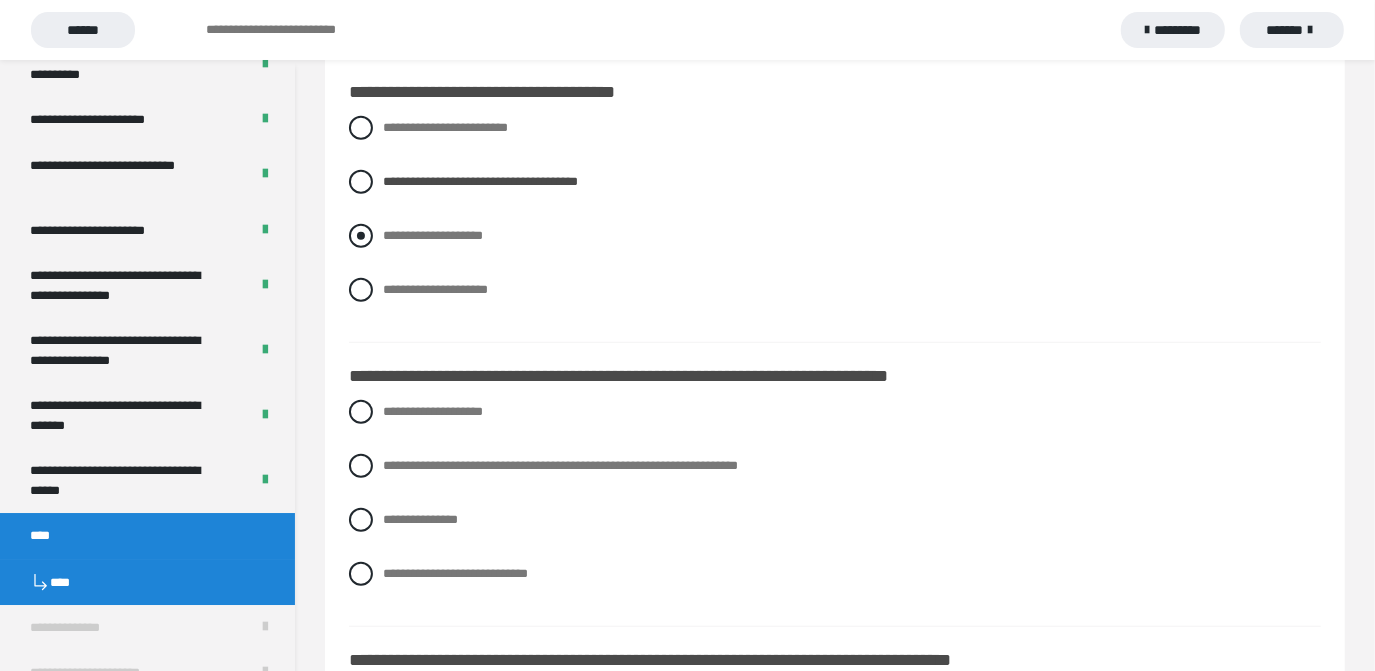 scroll, scrollTop: 909, scrollLeft: 0, axis: vertical 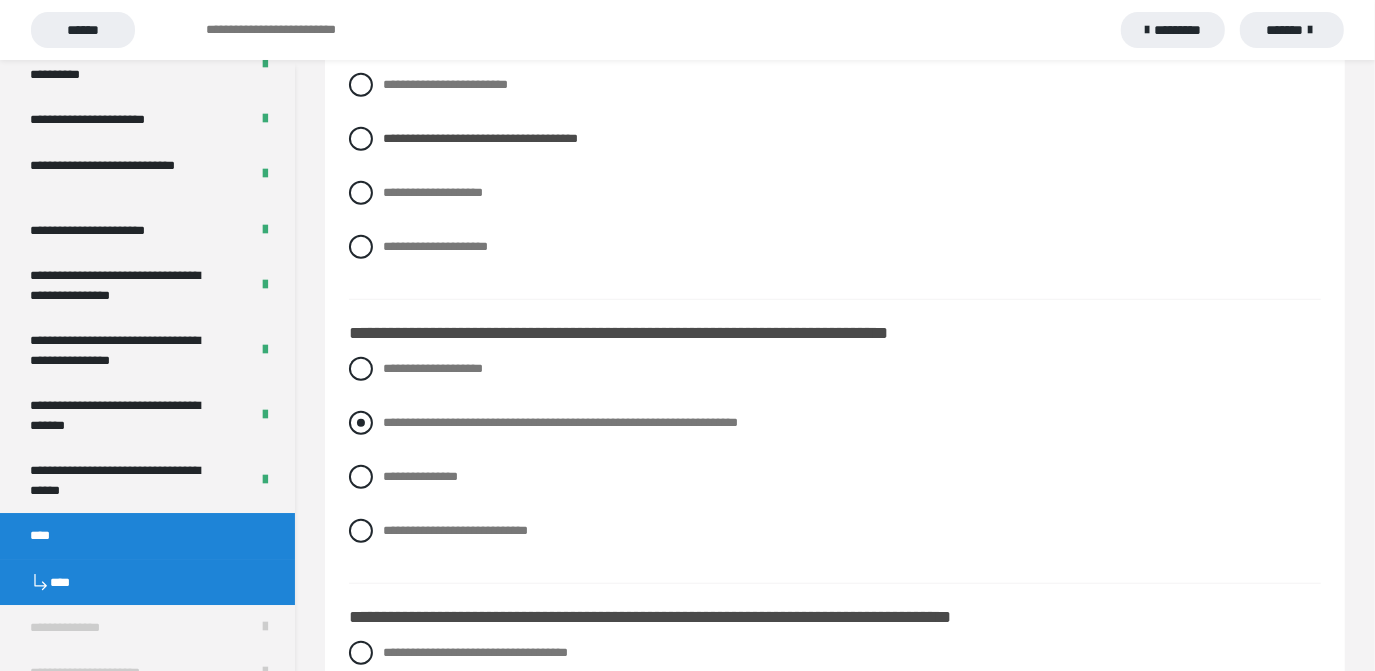 click at bounding box center [361, 423] 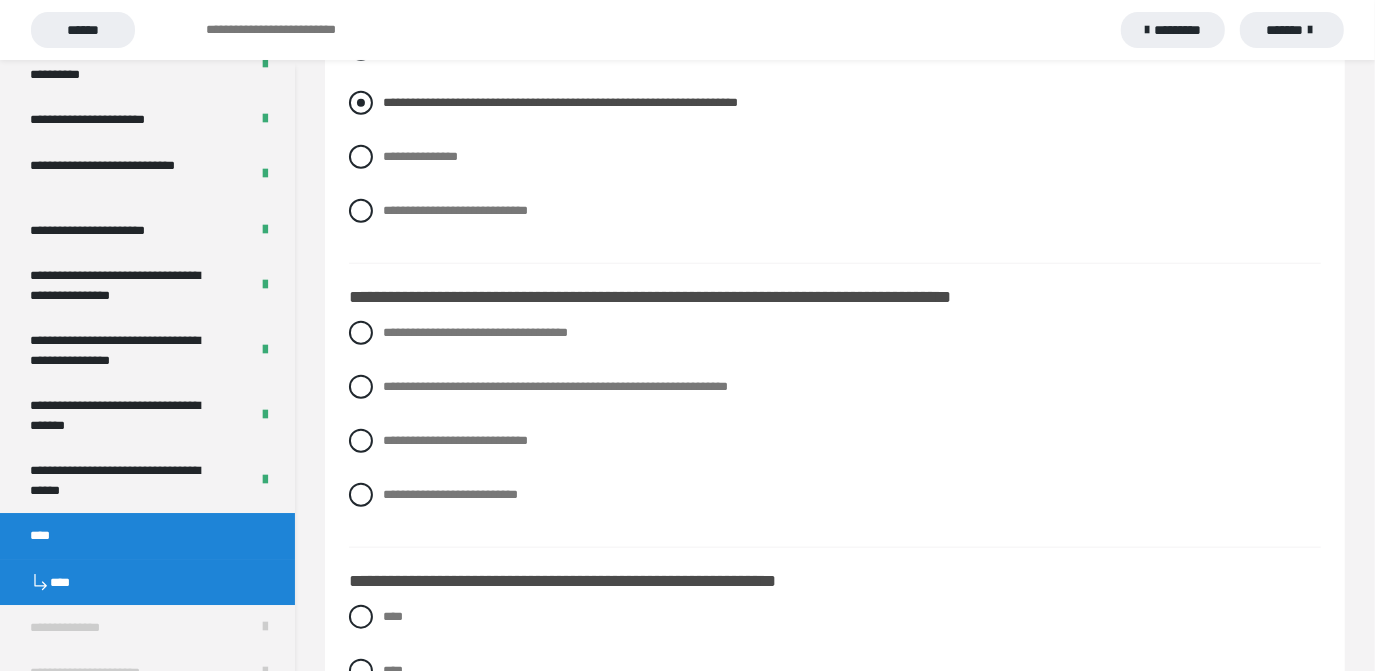 scroll, scrollTop: 1272, scrollLeft: 0, axis: vertical 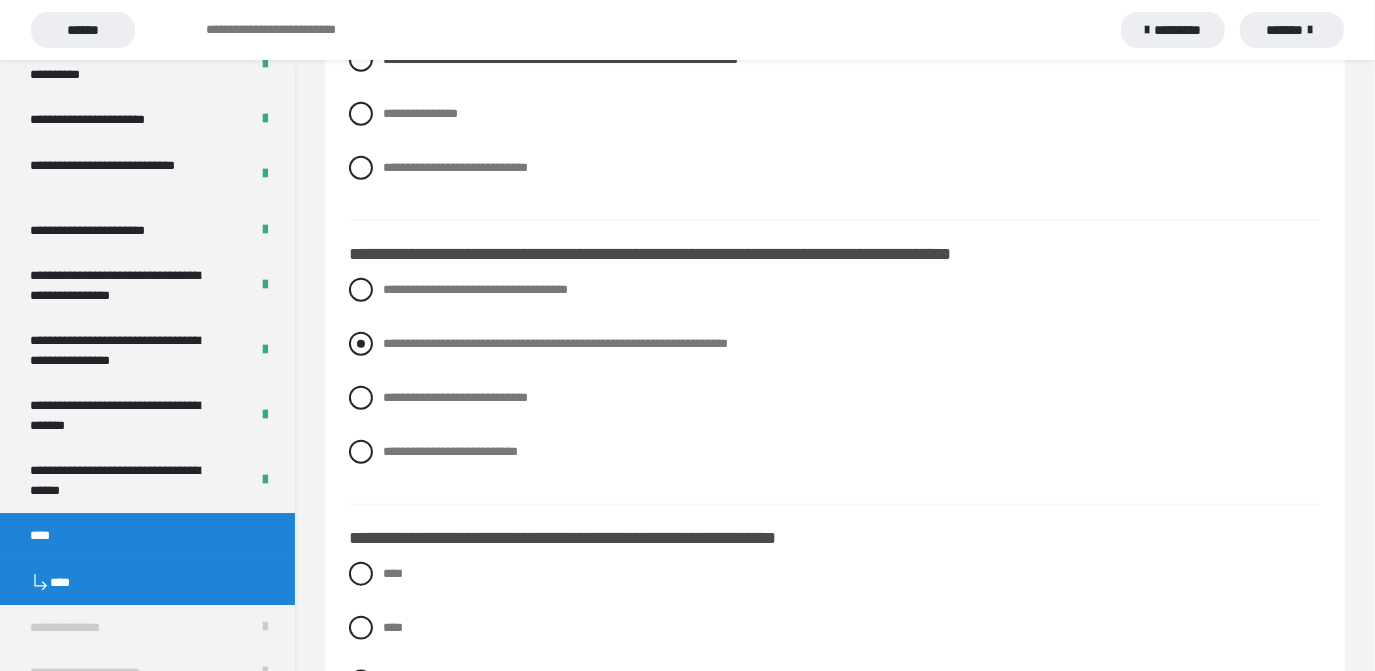click at bounding box center [361, 344] 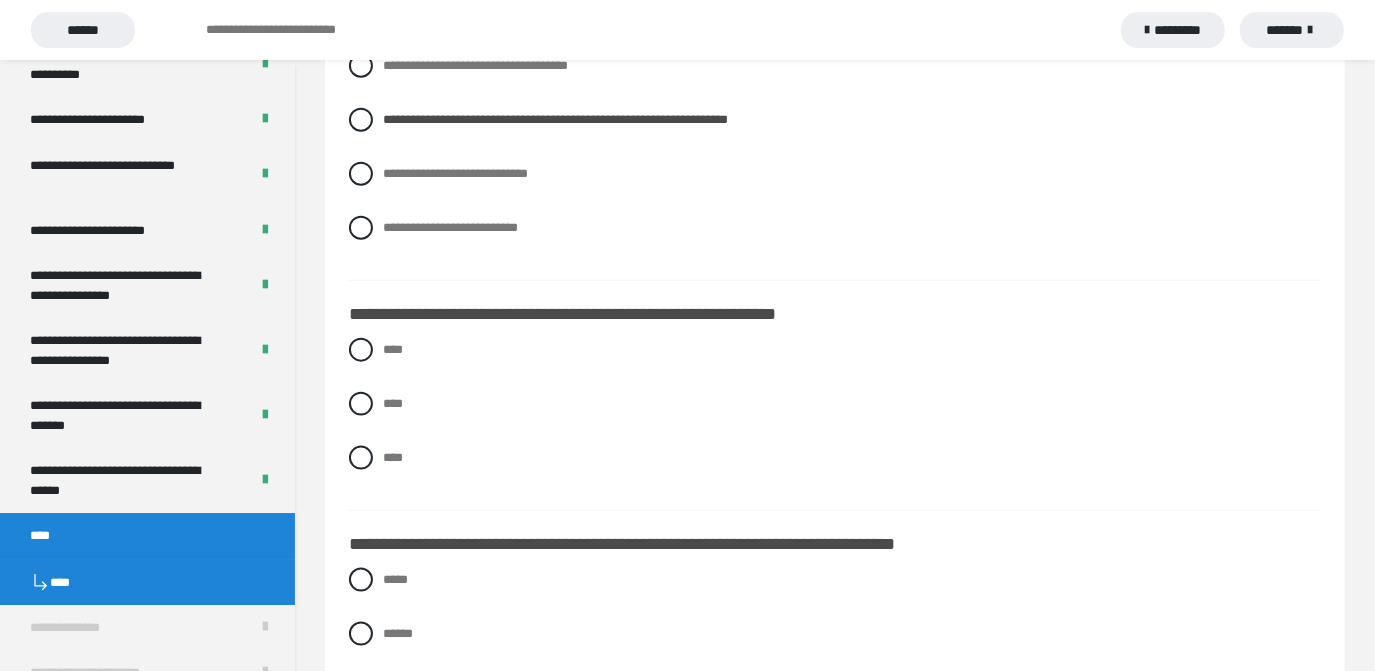 scroll, scrollTop: 1636, scrollLeft: 0, axis: vertical 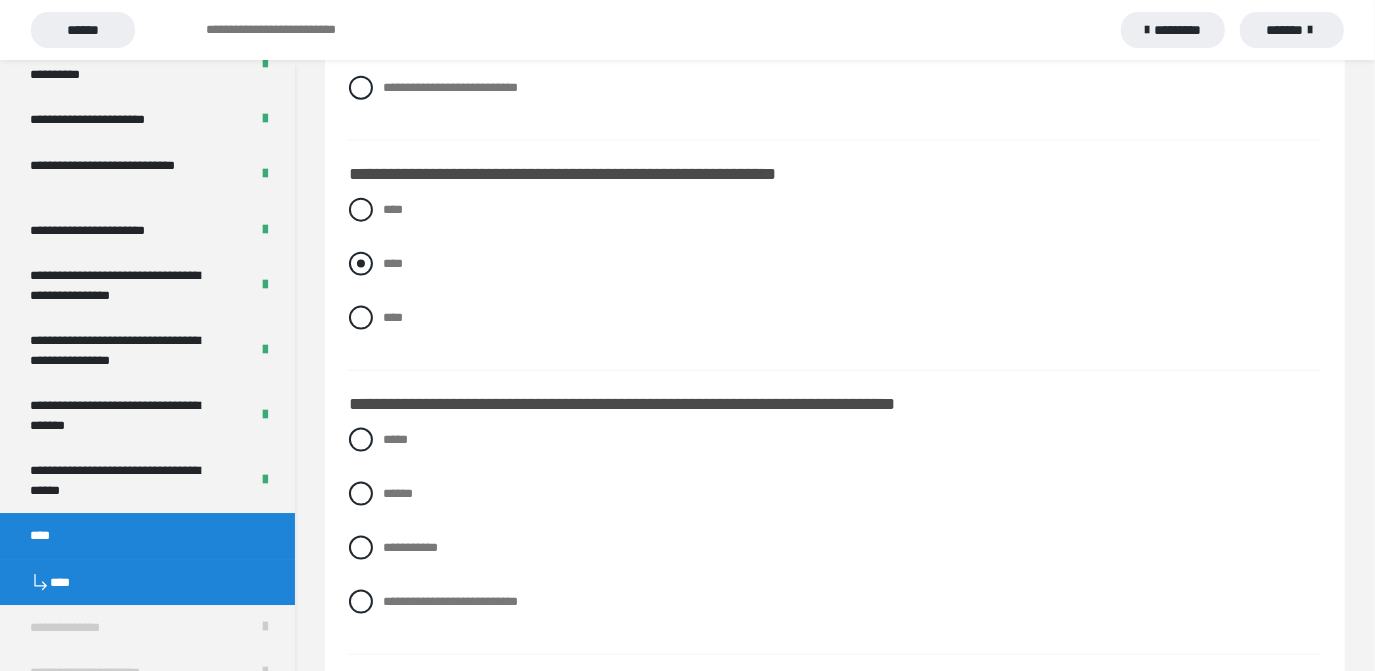 click at bounding box center (361, 264) 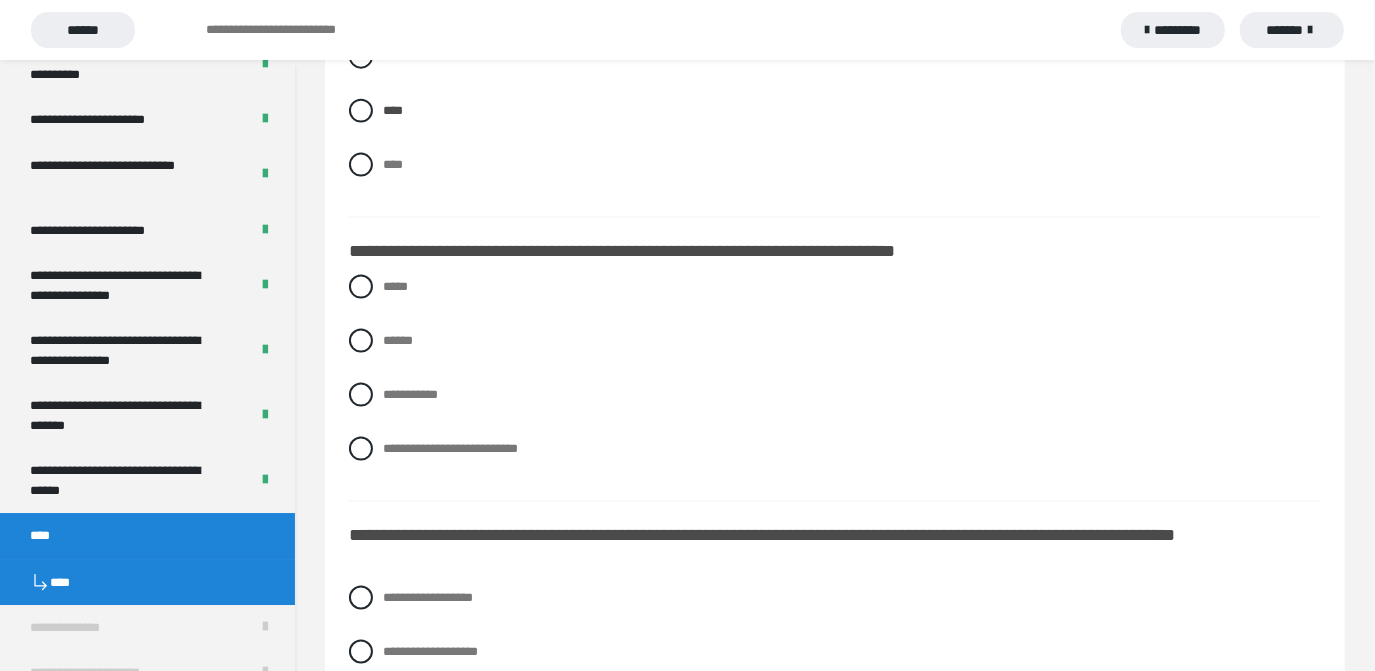 scroll, scrollTop: 1818, scrollLeft: 0, axis: vertical 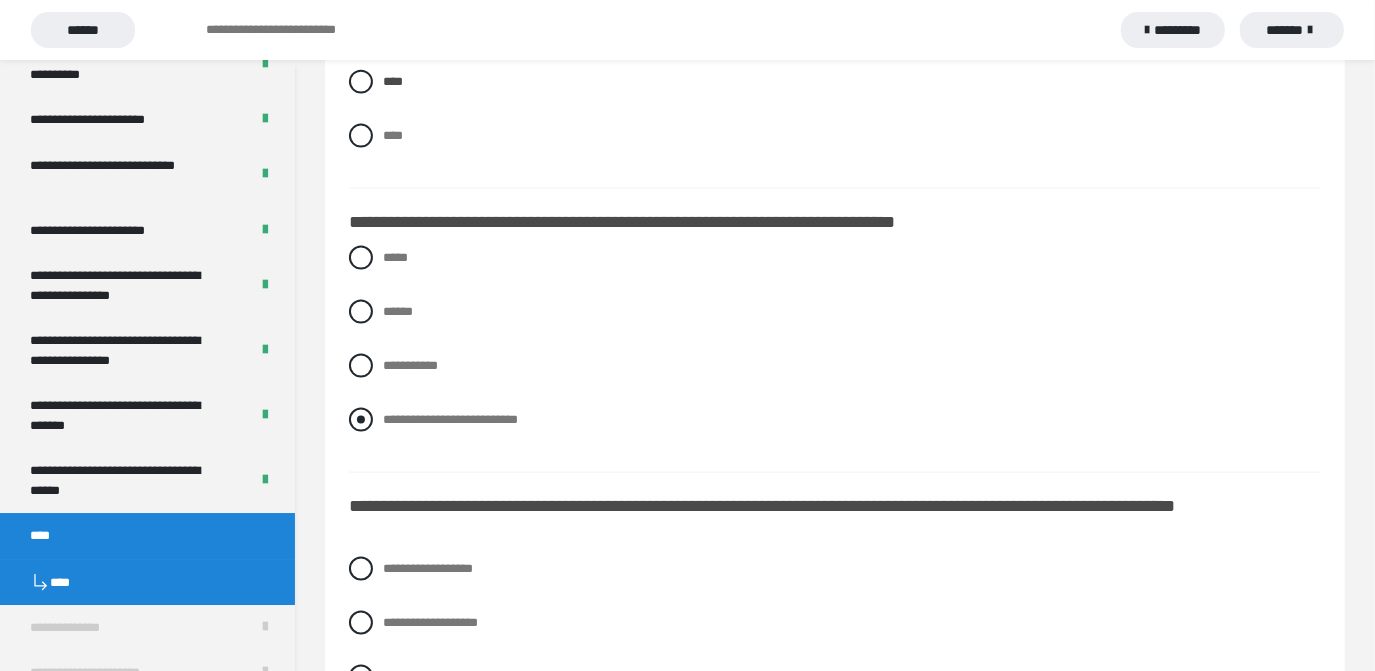 click at bounding box center (361, 420) 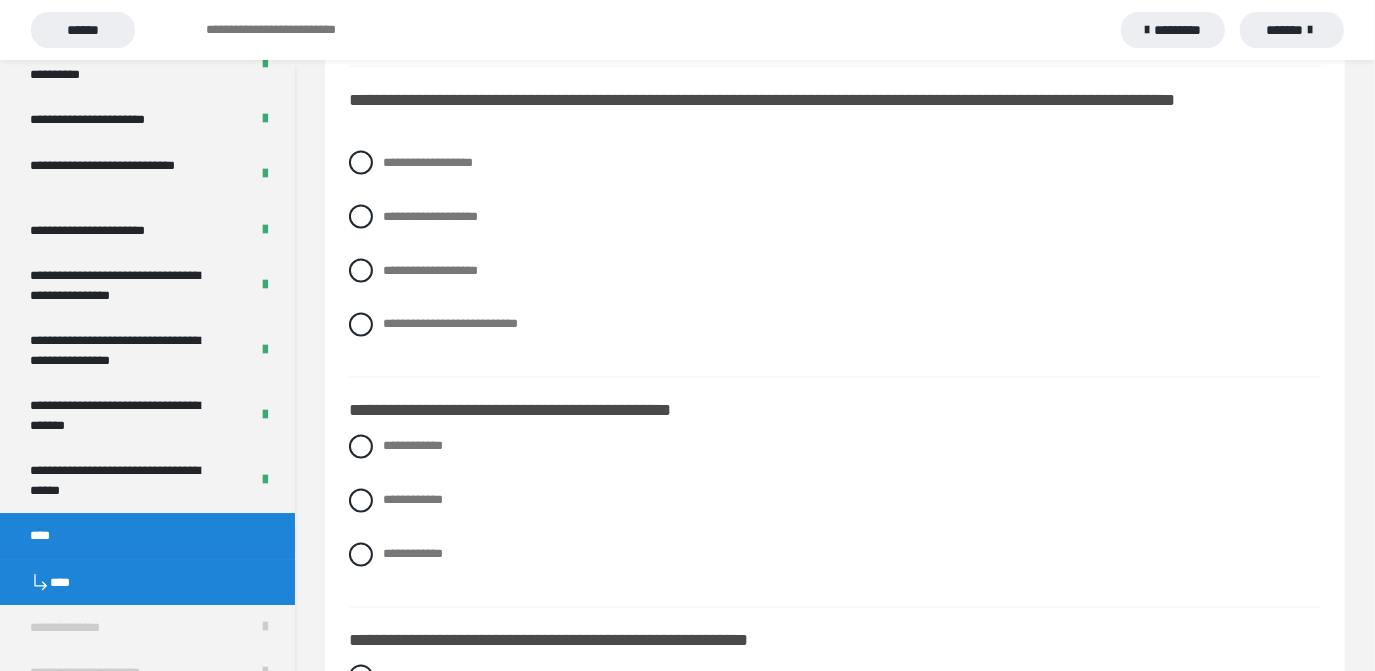 scroll, scrollTop: 2181, scrollLeft: 0, axis: vertical 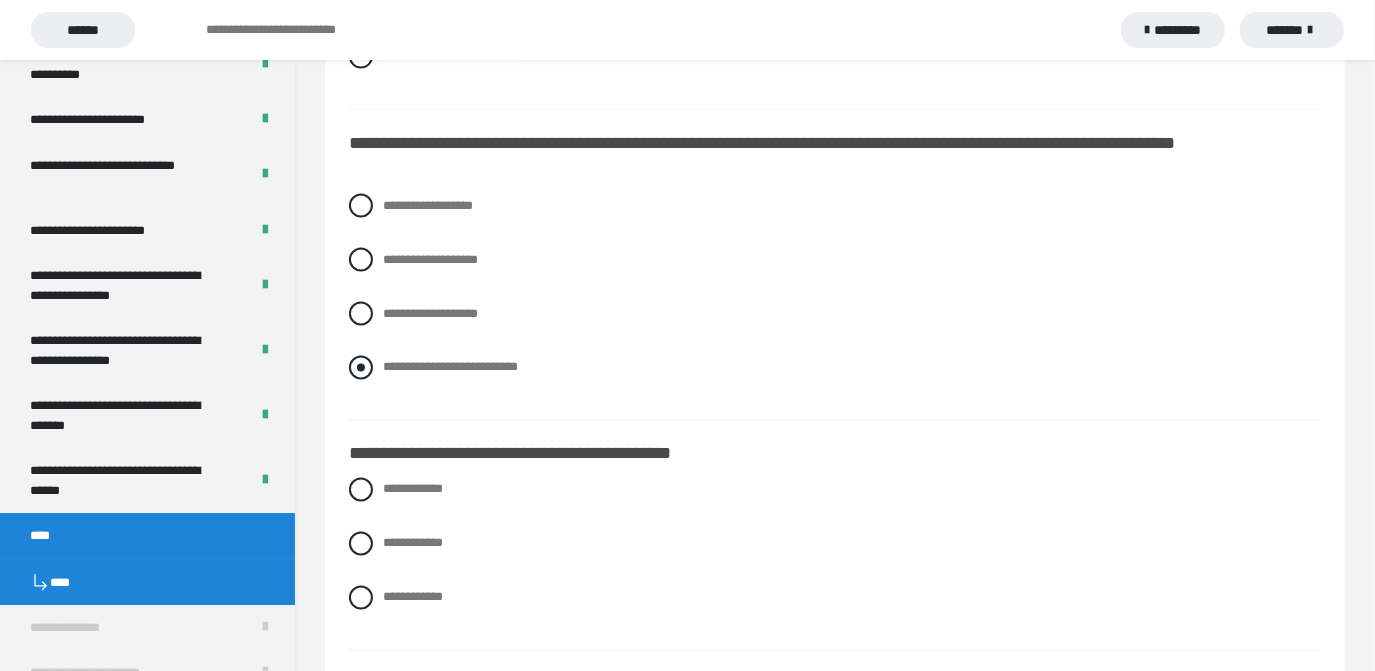 click at bounding box center (361, 368) 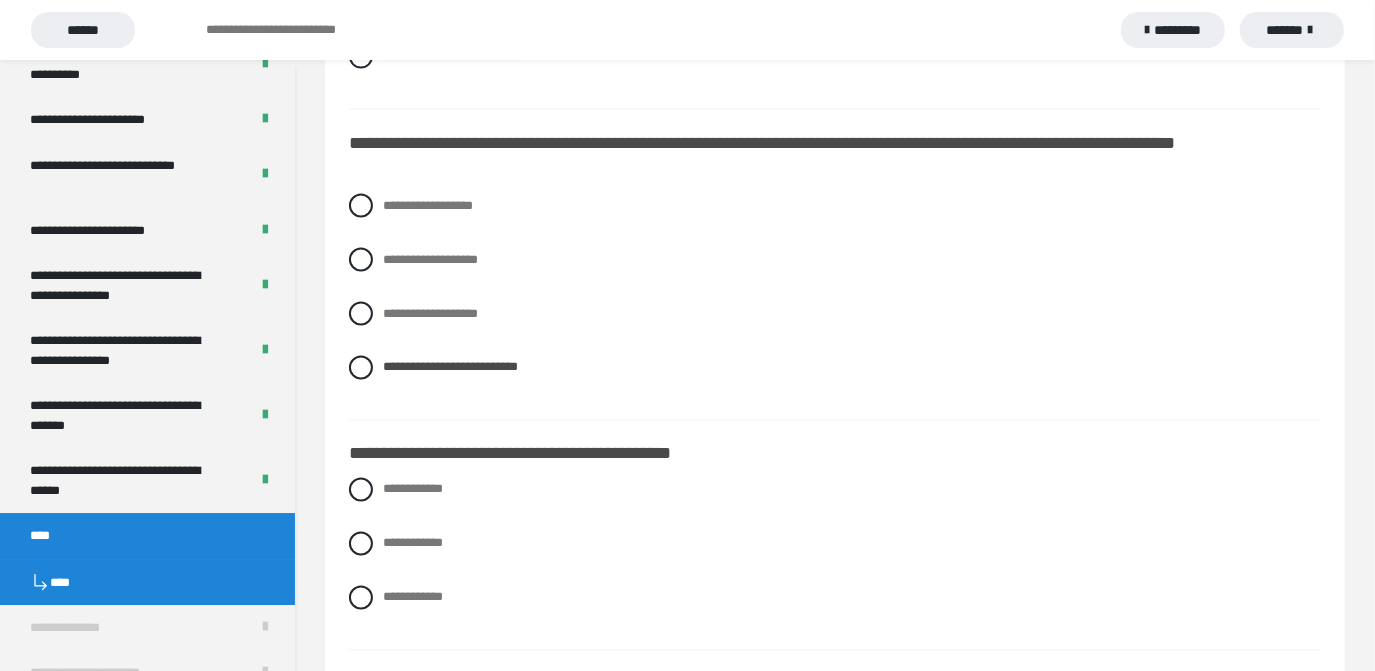 scroll, scrollTop: 2363, scrollLeft: 0, axis: vertical 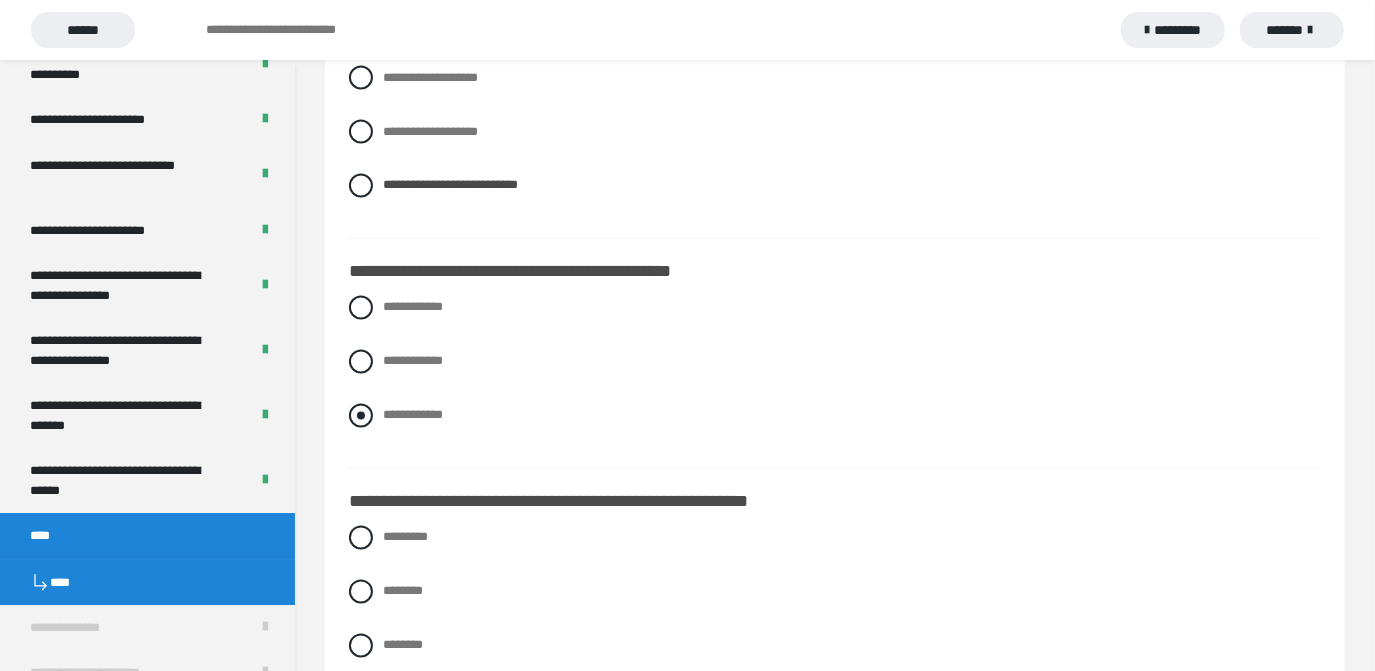 click at bounding box center (361, 416) 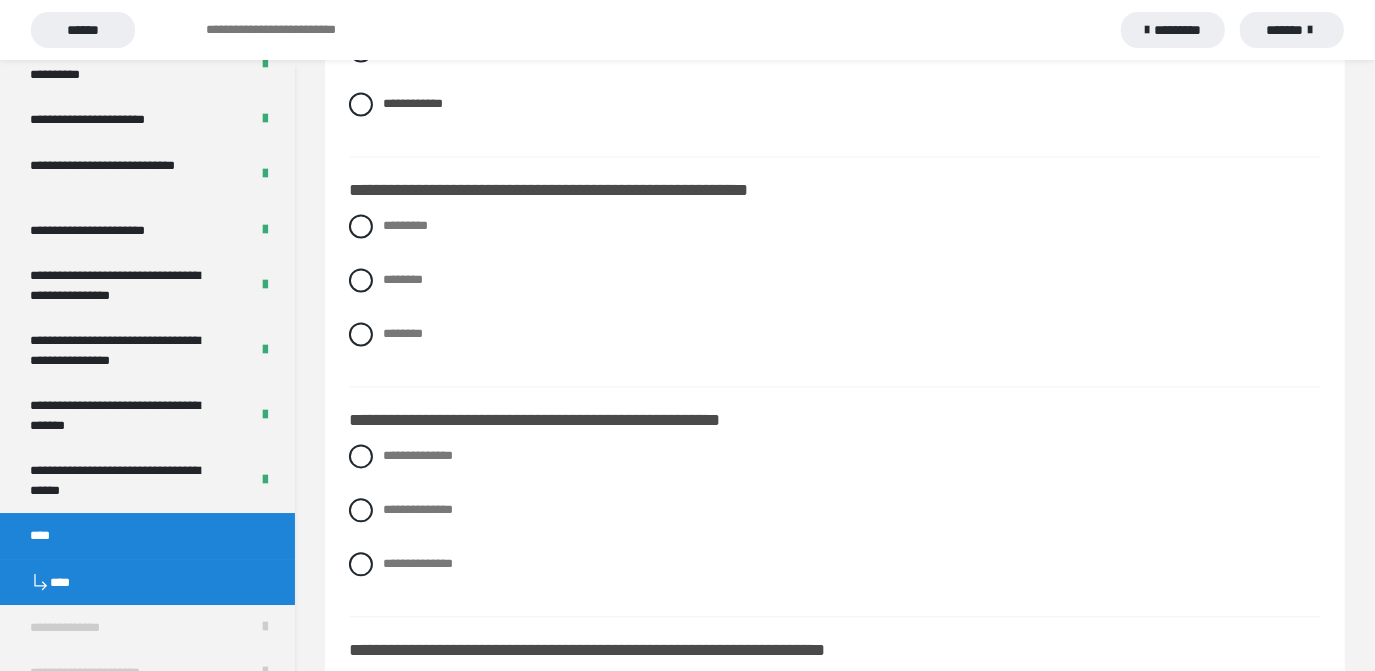 scroll, scrollTop: 2727, scrollLeft: 0, axis: vertical 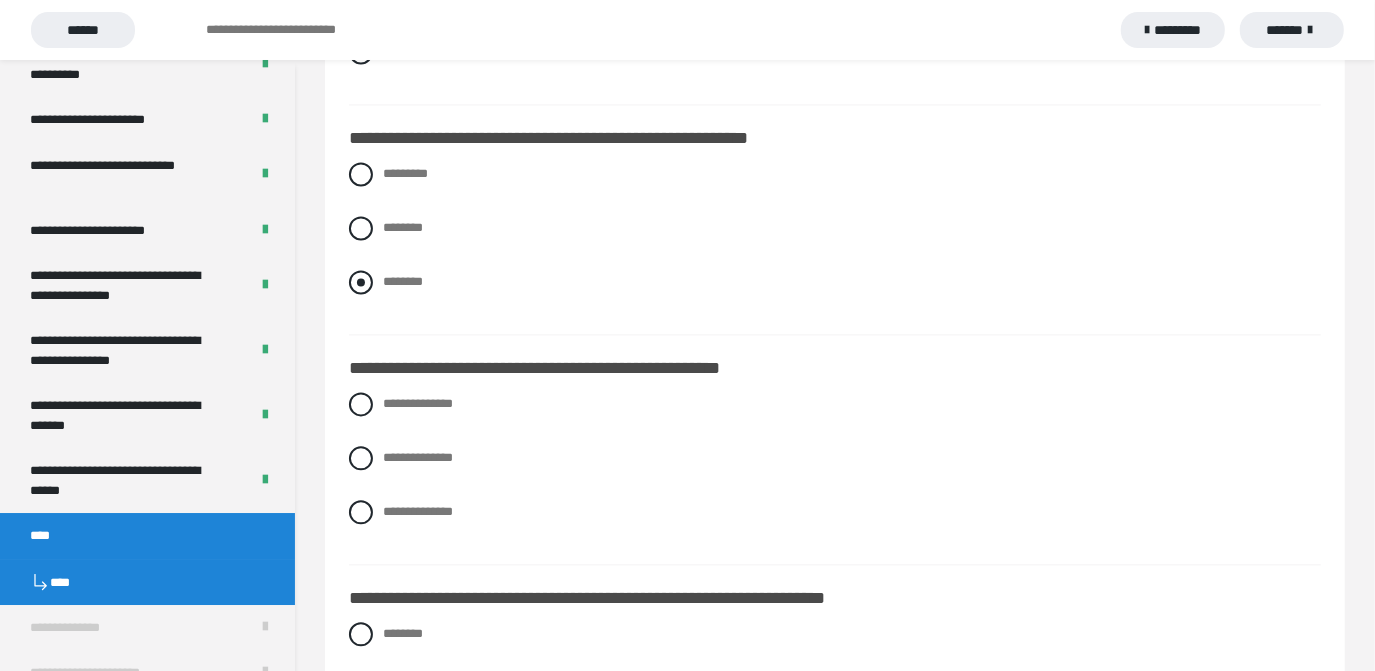 click at bounding box center [361, 282] 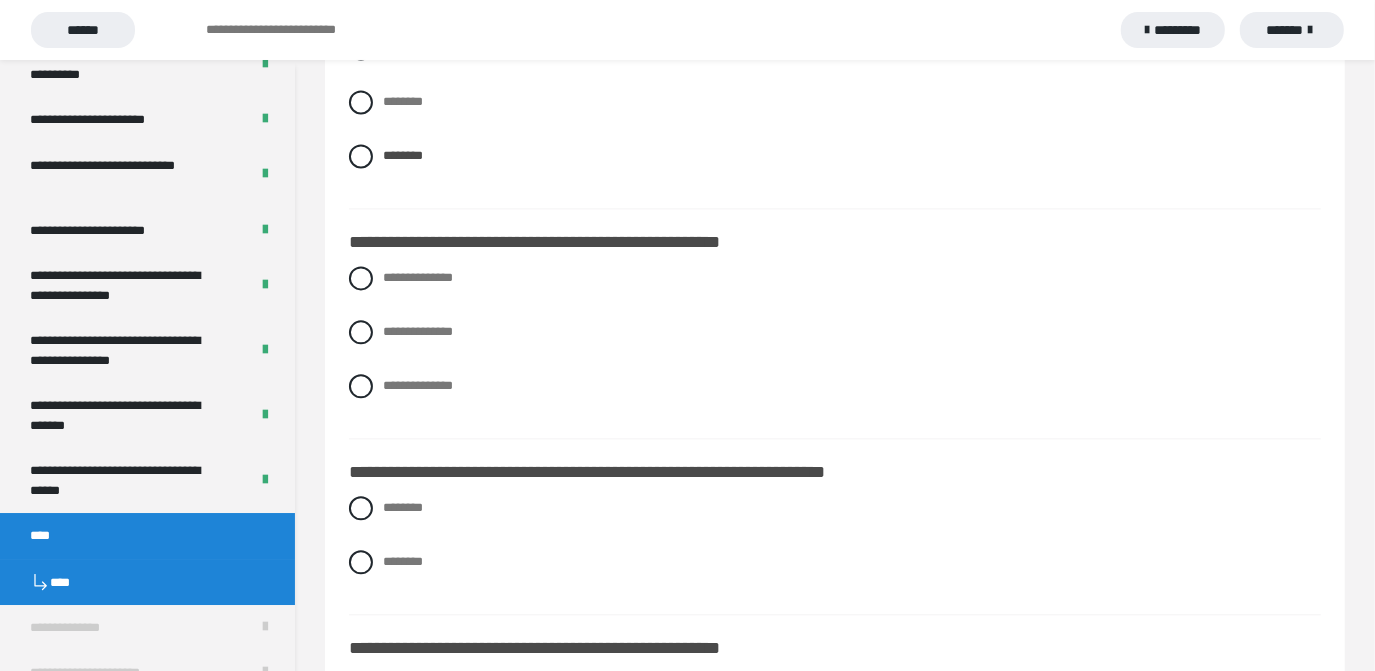 scroll, scrollTop: 2909, scrollLeft: 0, axis: vertical 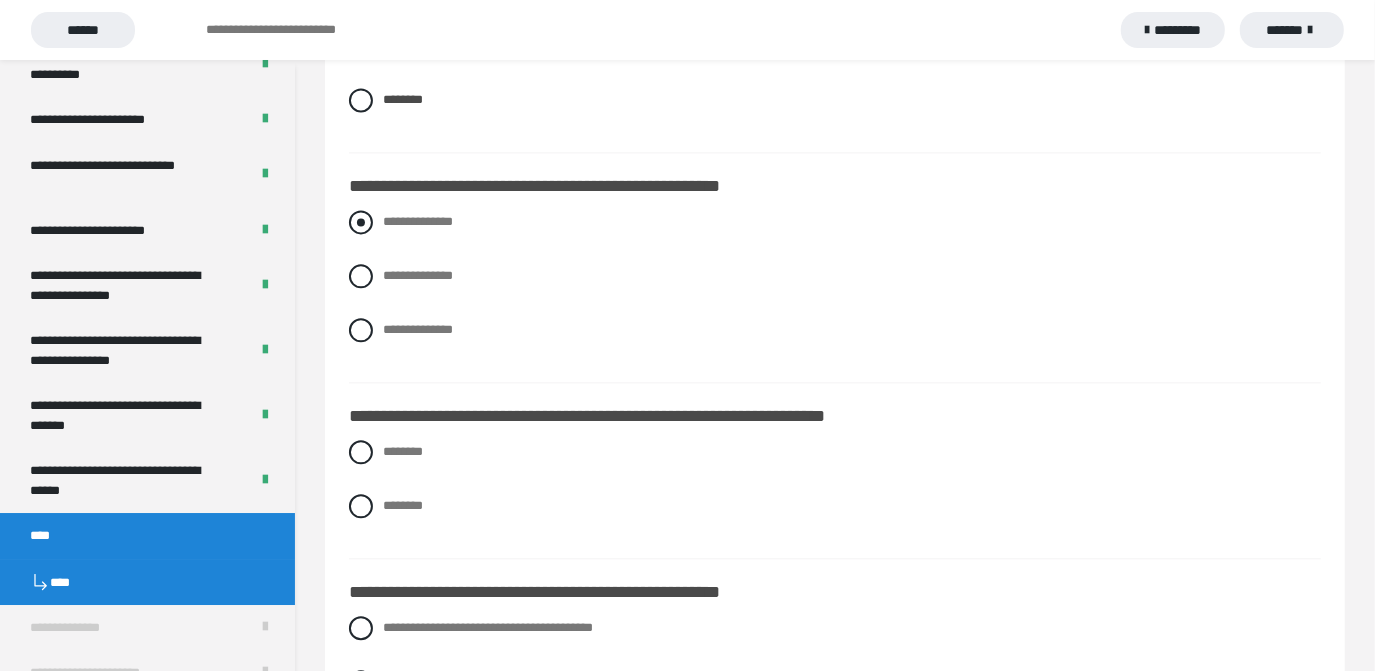 click at bounding box center (361, 222) 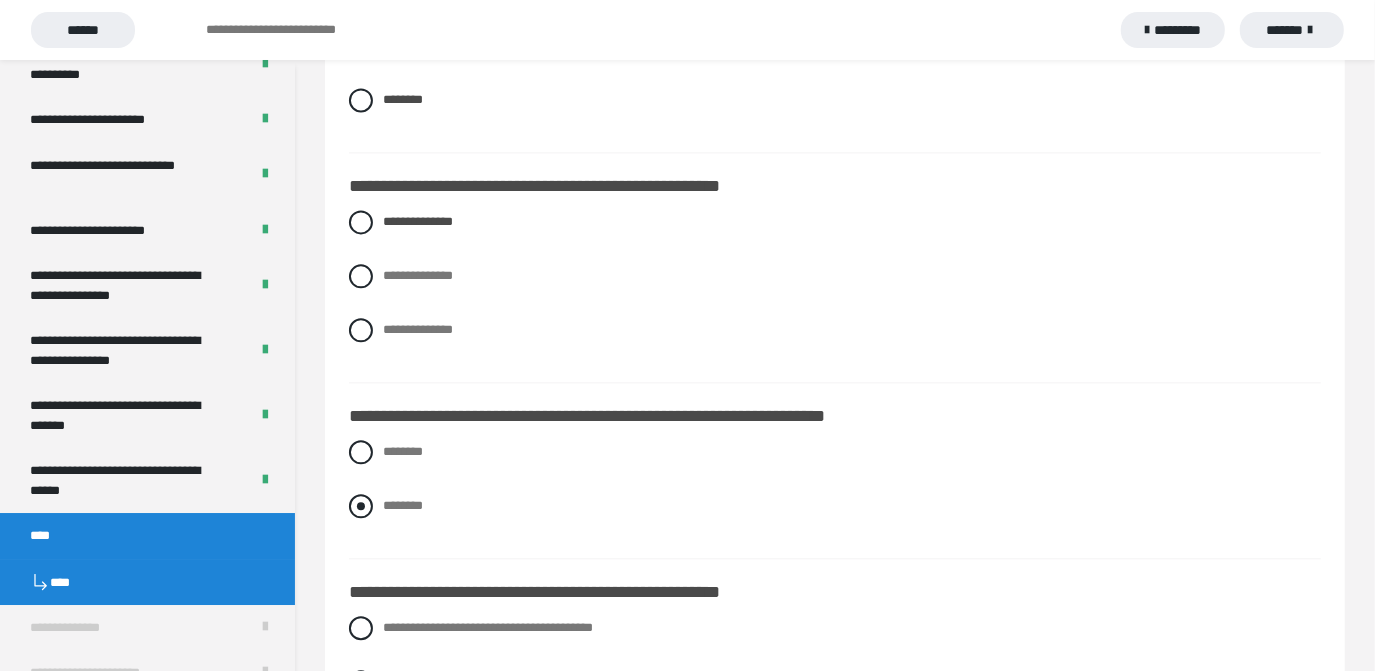 click at bounding box center (361, 506) 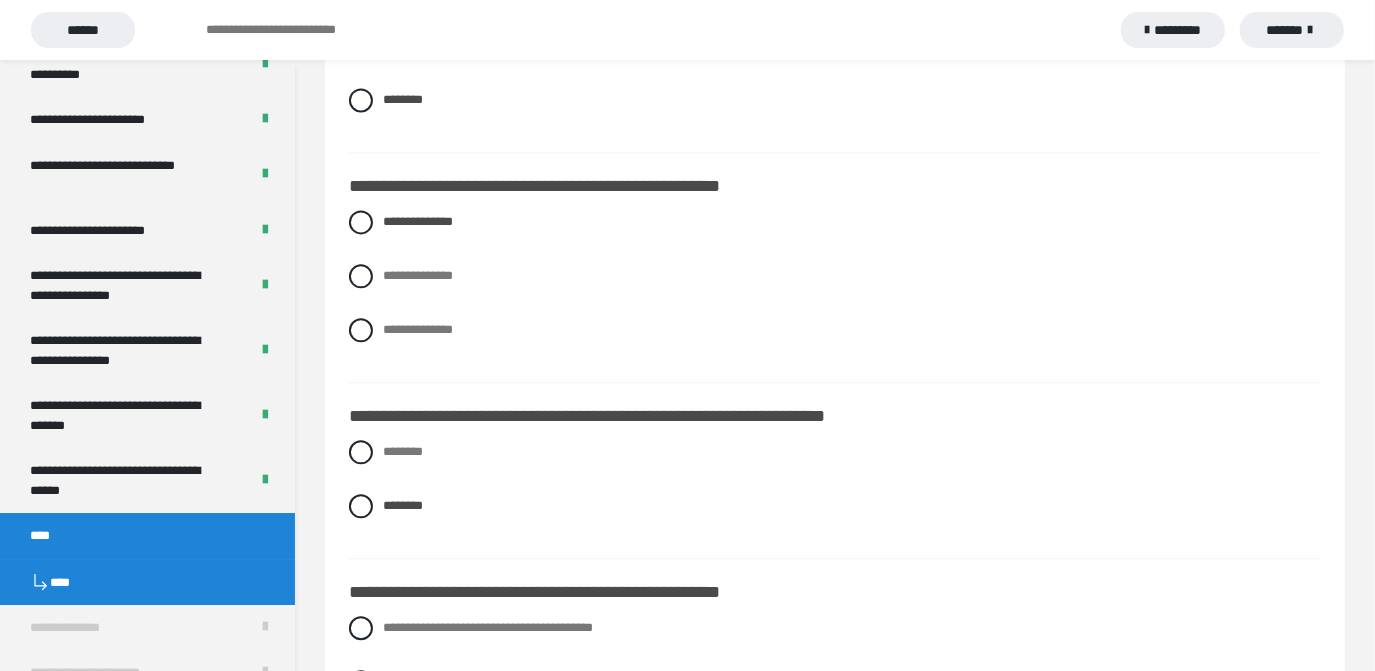 scroll, scrollTop: 3085, scrollLeft: 0, axis: vertical 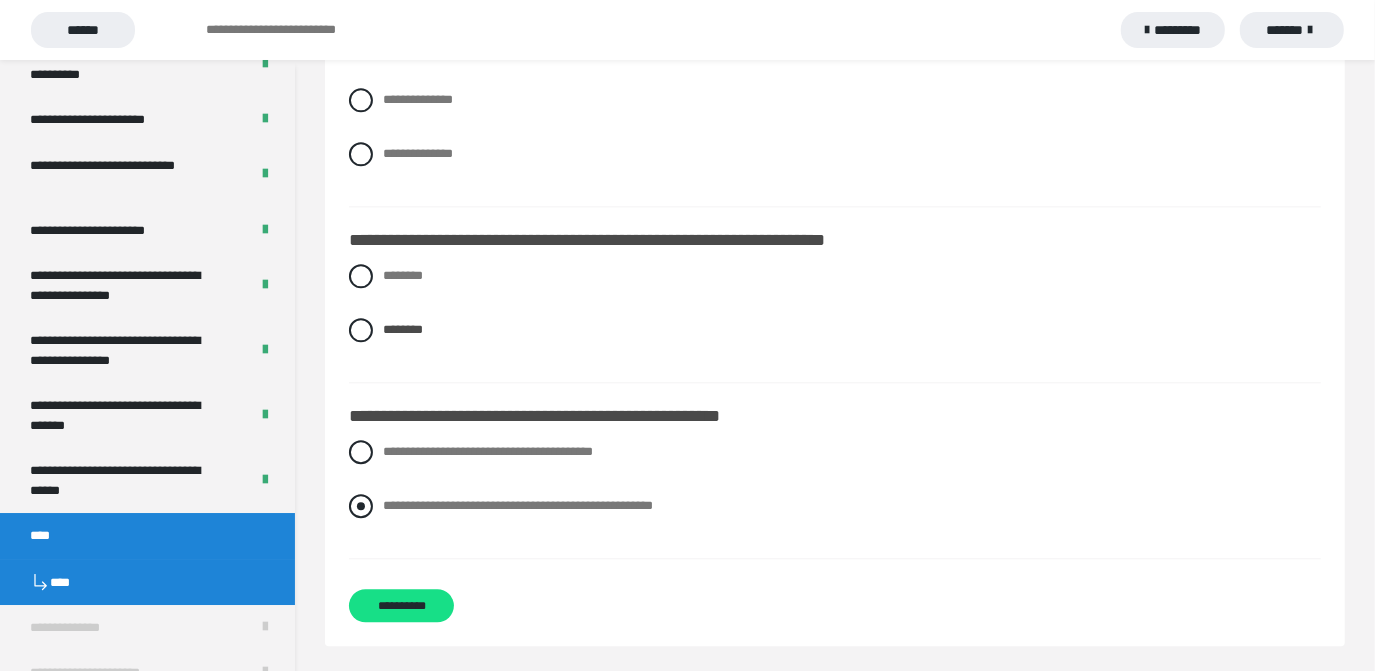 click at bounding box center (361, 506) 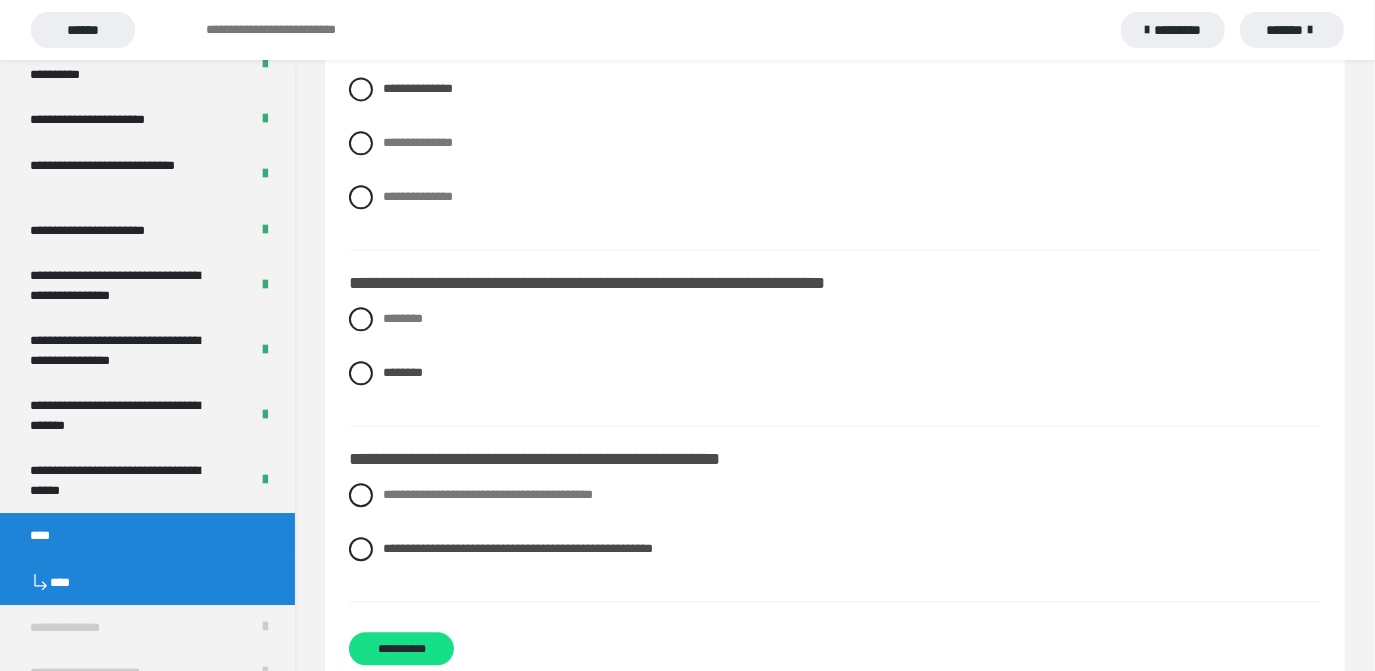 scroll, scrollTop: 3085, scrollLeft: 0, axis: vertical 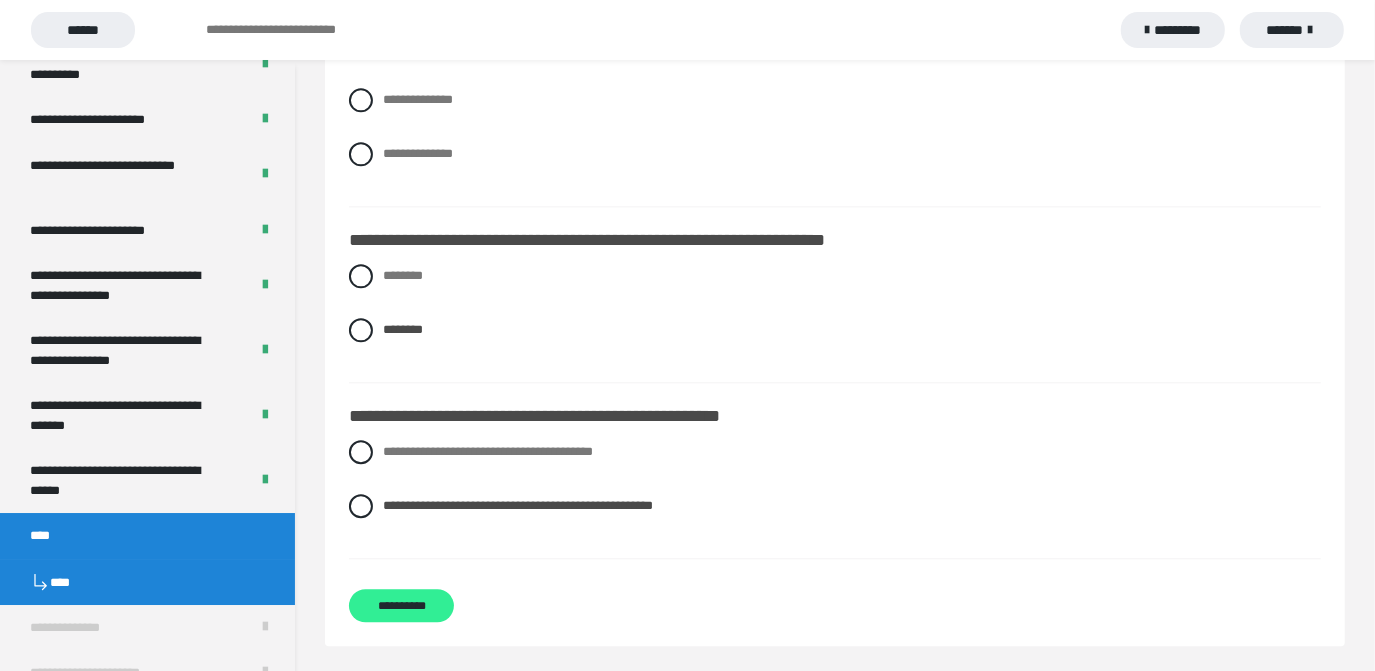 click on "**********" at bounding box center [401, 605] 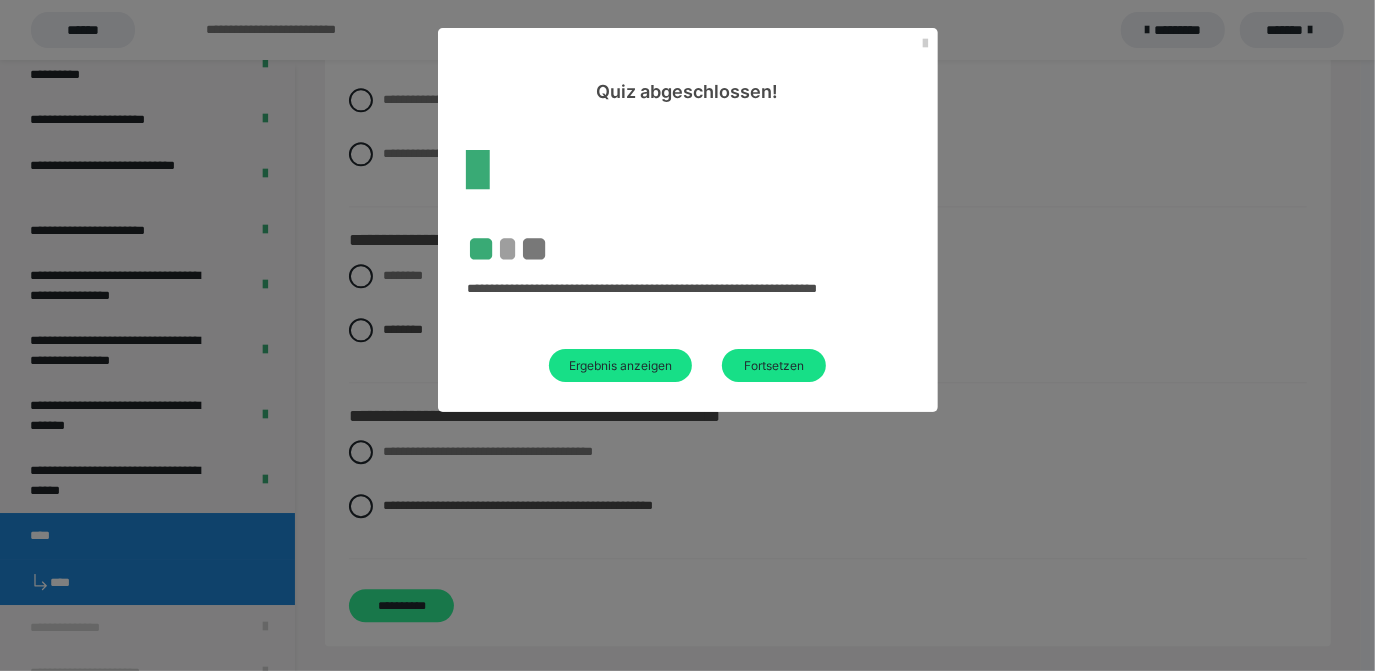 scroll, scrollTop: 60, scrollLeft: 0, axis: vertical 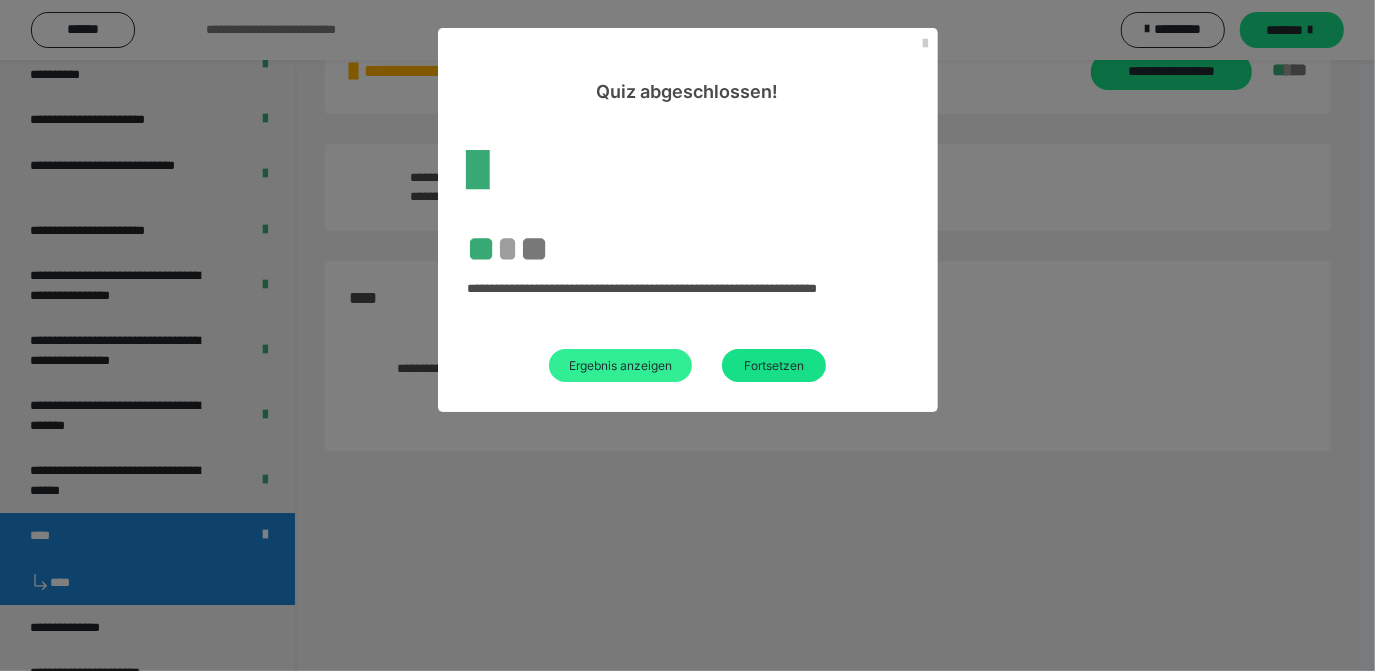 click on "Ergebnis anzeigen" at bounding box center (620, 365) 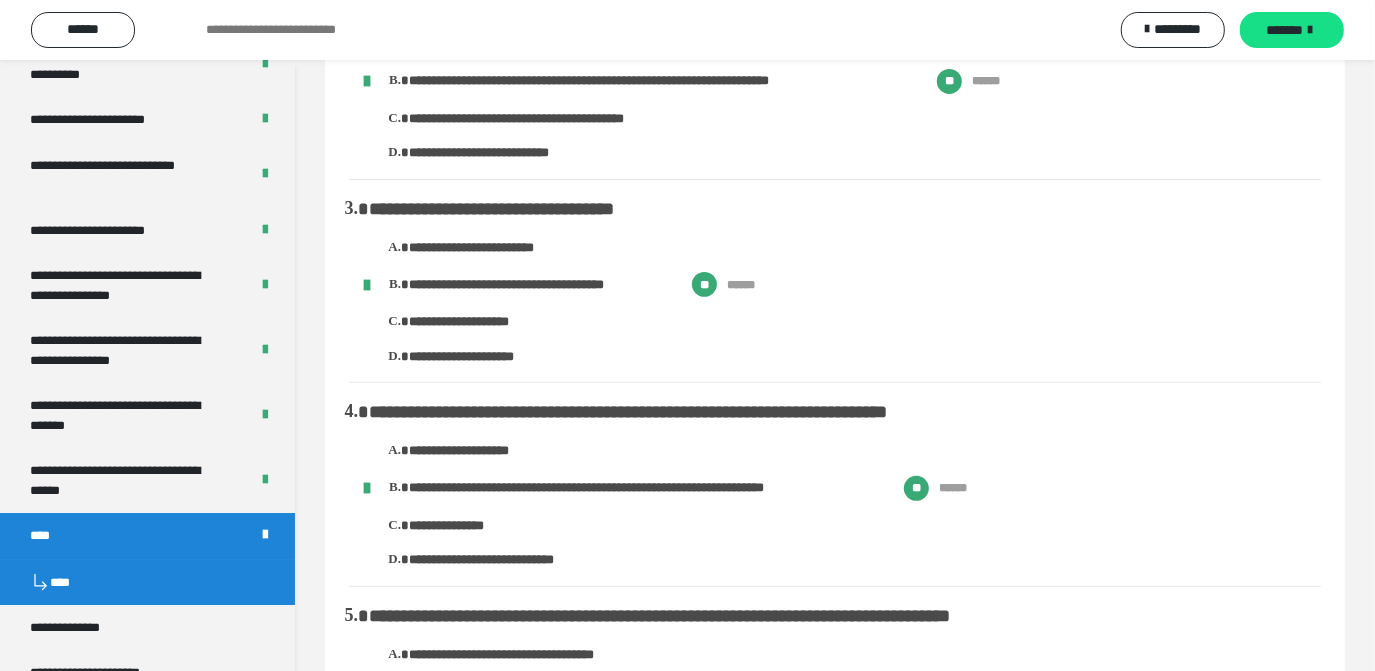 scroll, scrollTop: 0, scrollLeft: 0, axis: both 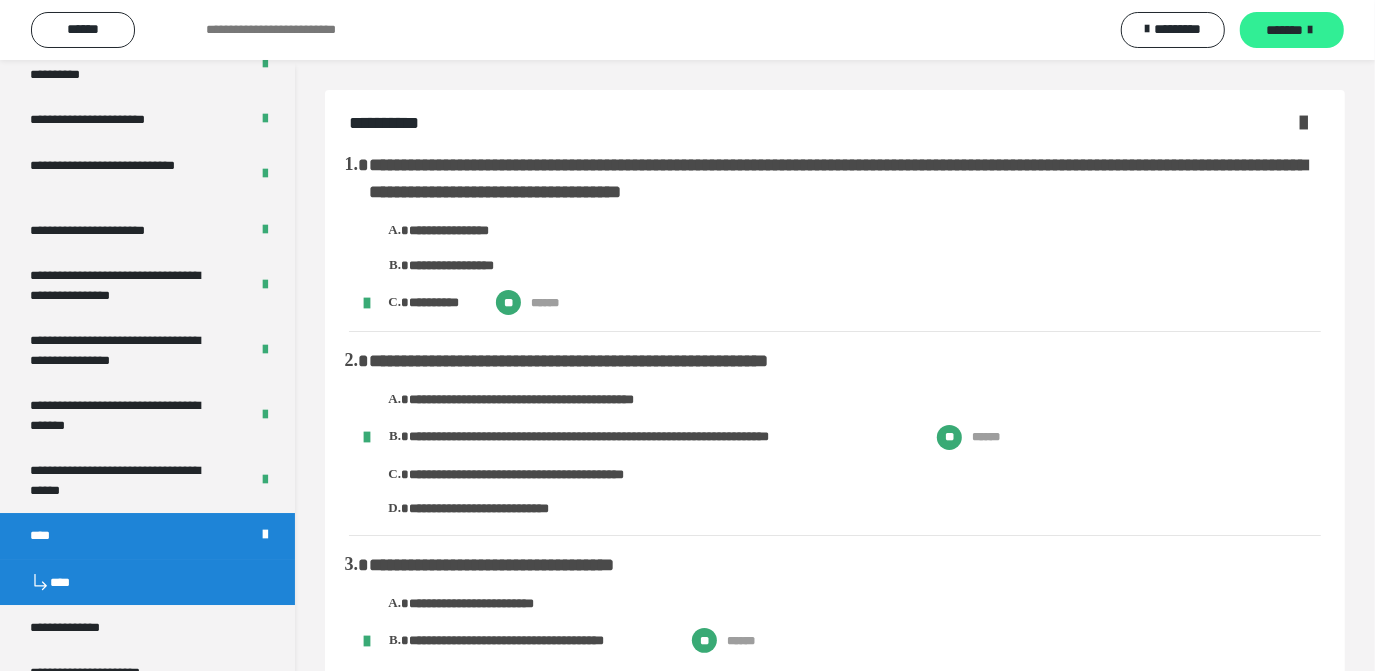 click on "*******" at bounding box center [1285, 30] 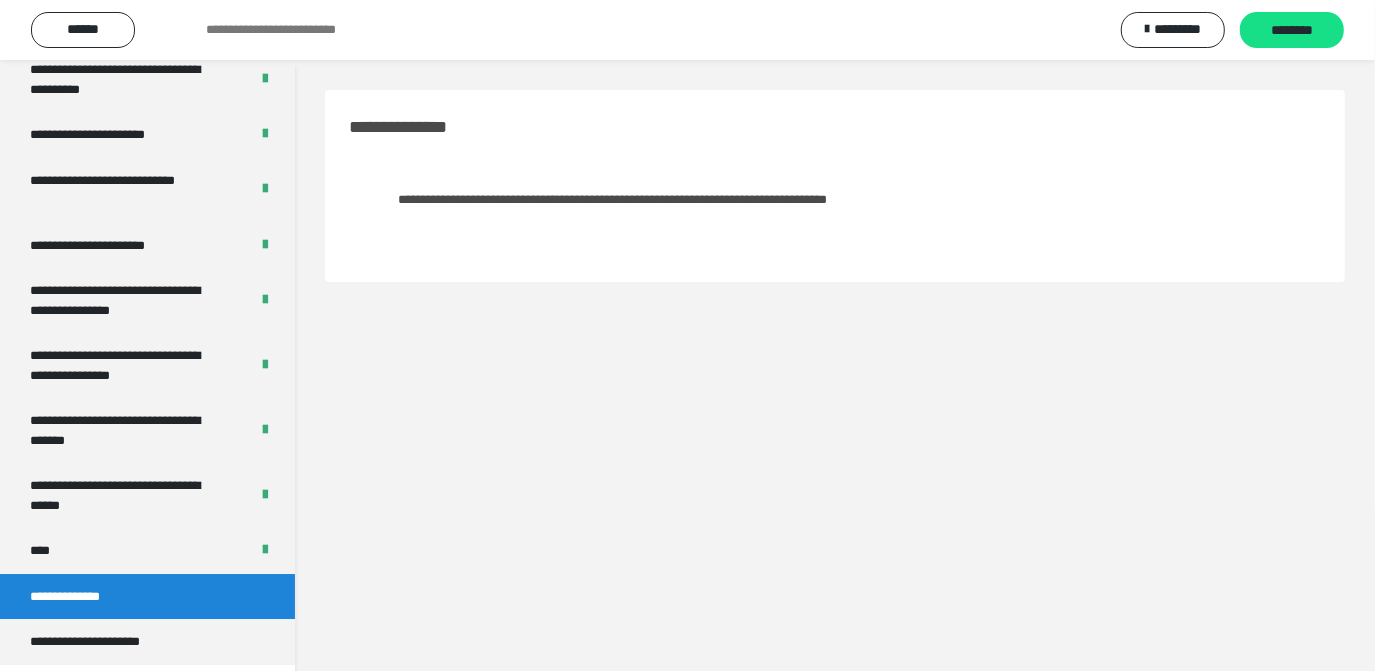 scroll, scrollTop: 4373, scrollLeft: 0, axis: vertical 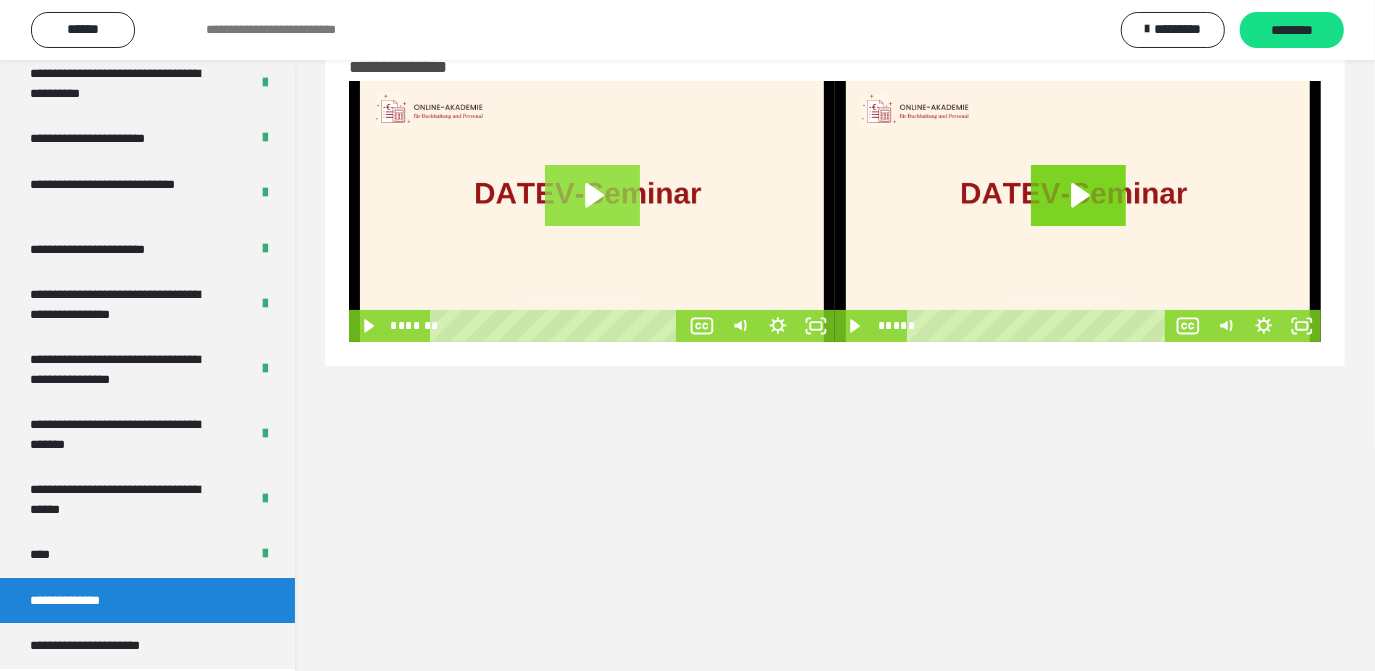 click 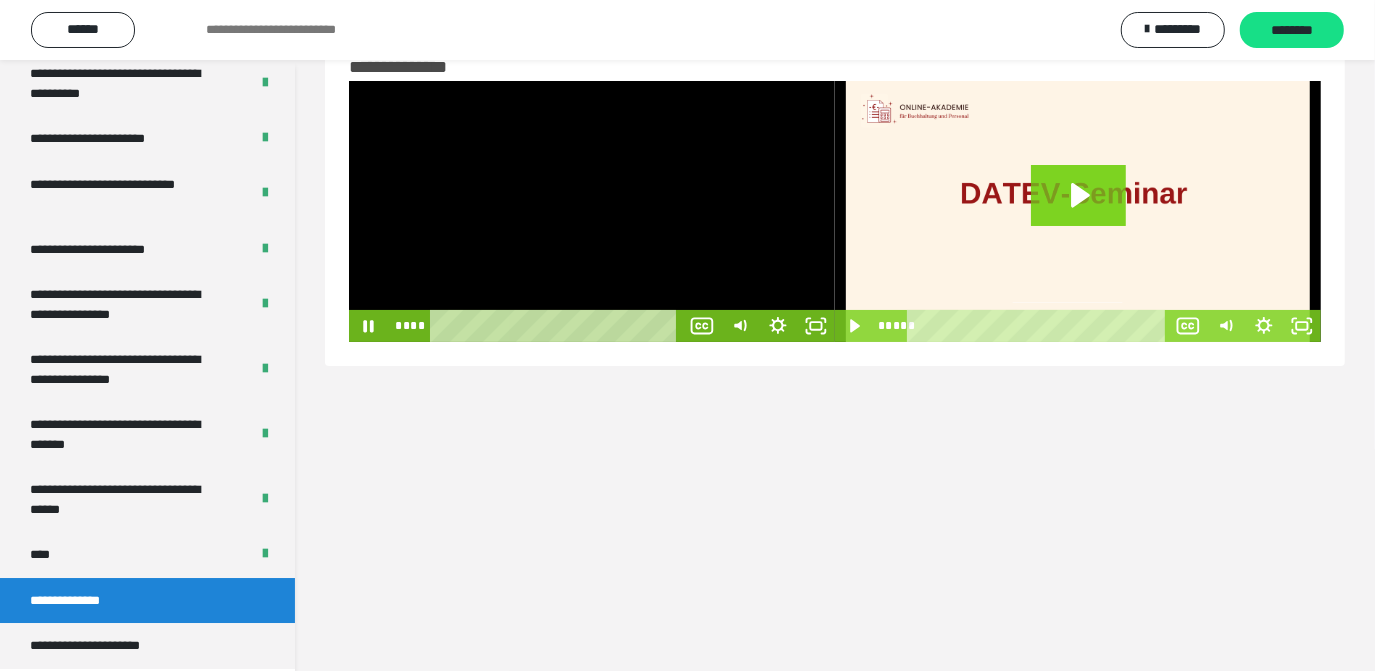 click at bounding box center [592, 211] 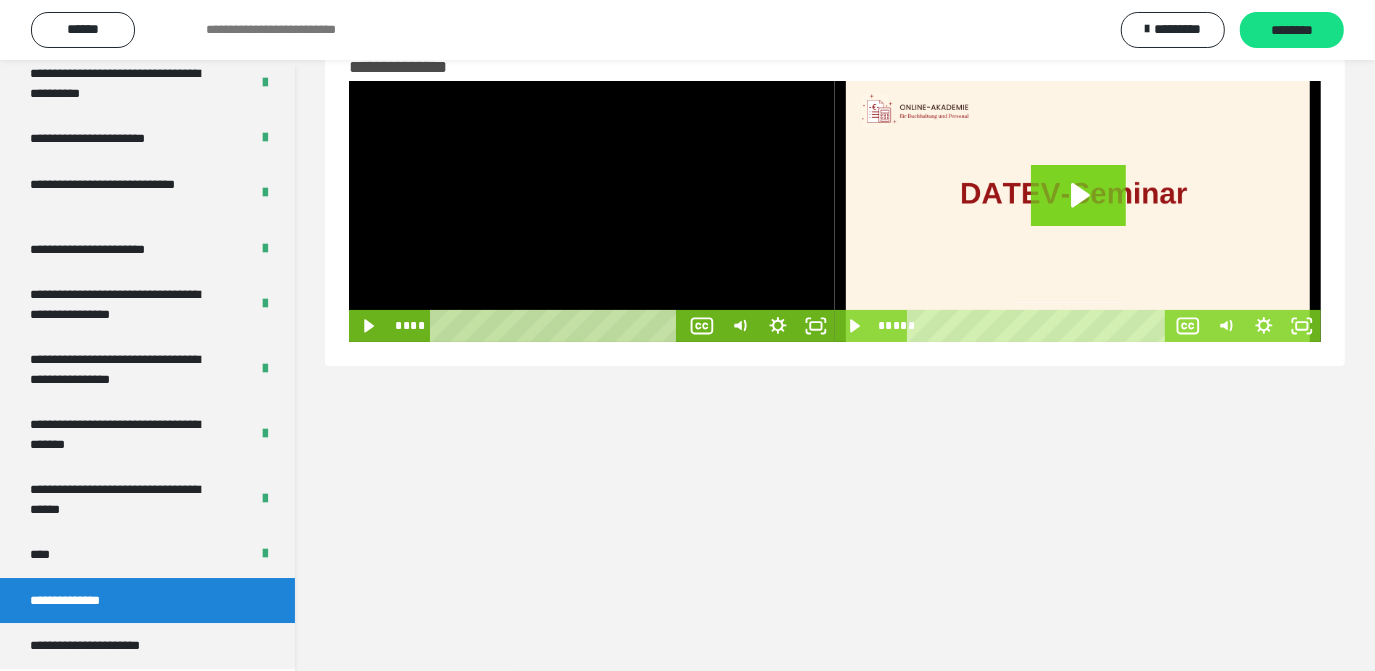 click at bounding box center [592, 211] 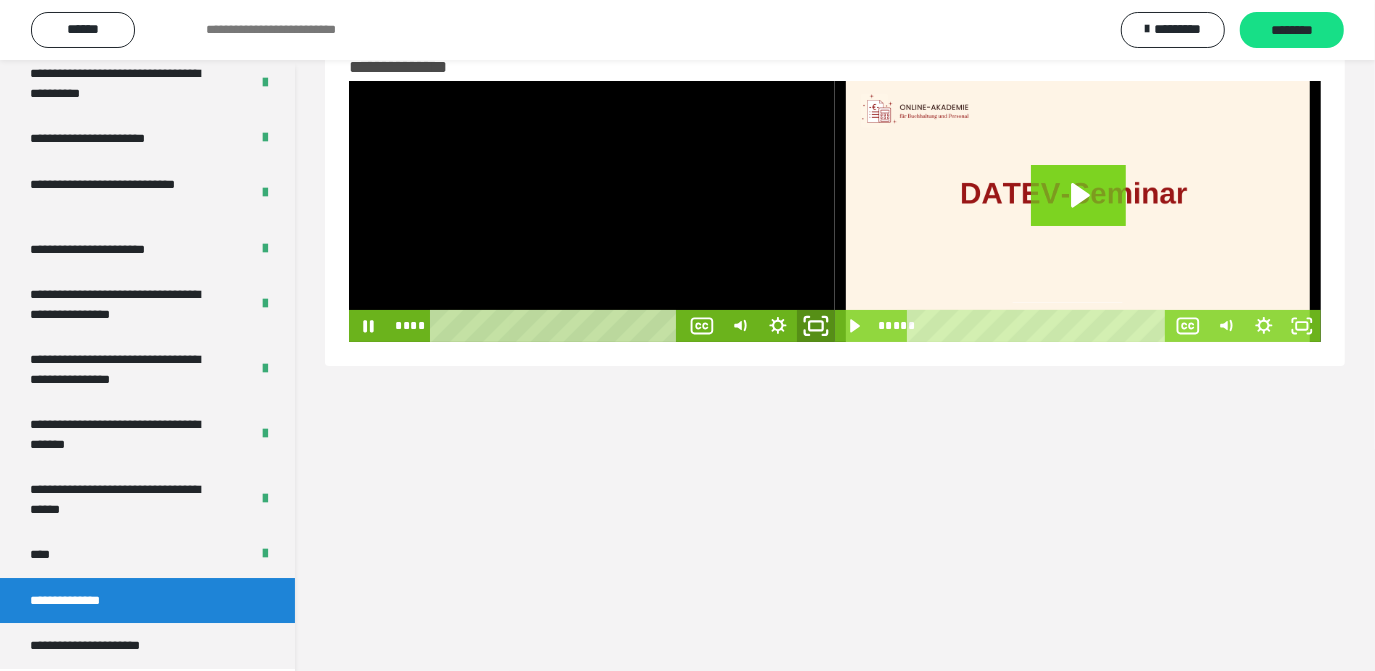 click 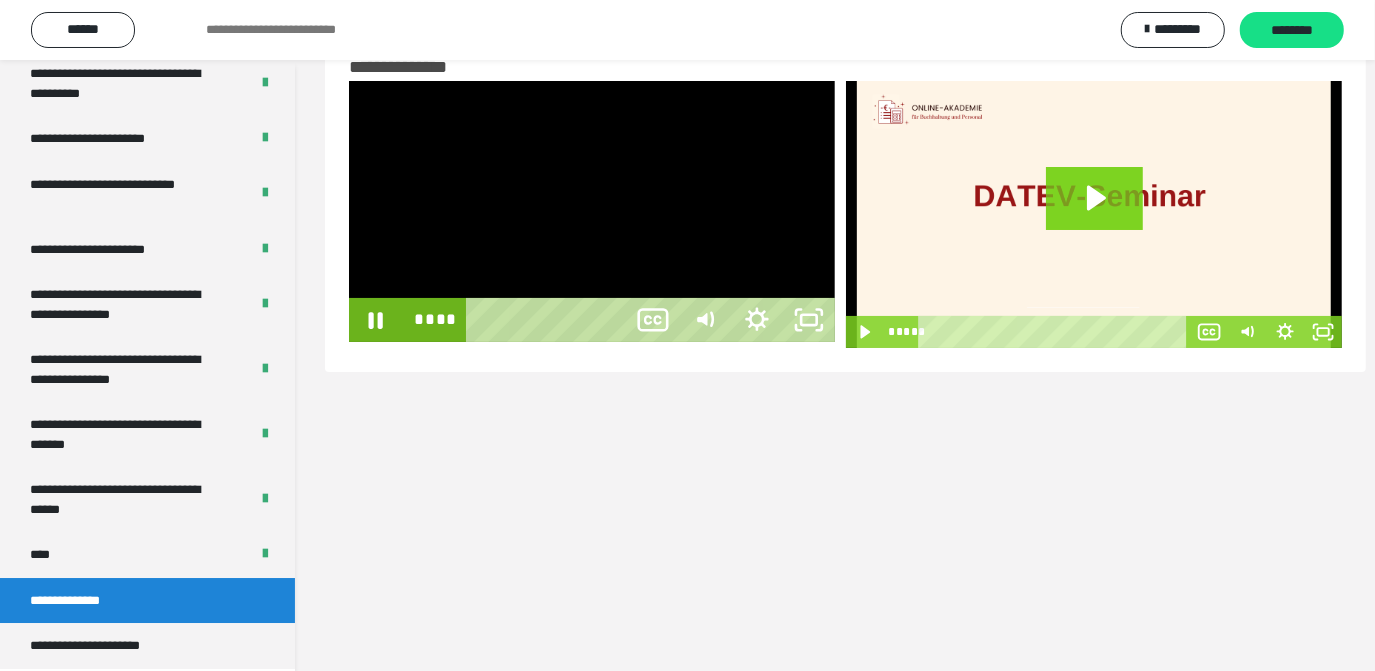 scroll, scrollTop: 4259, scrollLeft: 0, axis: vertical 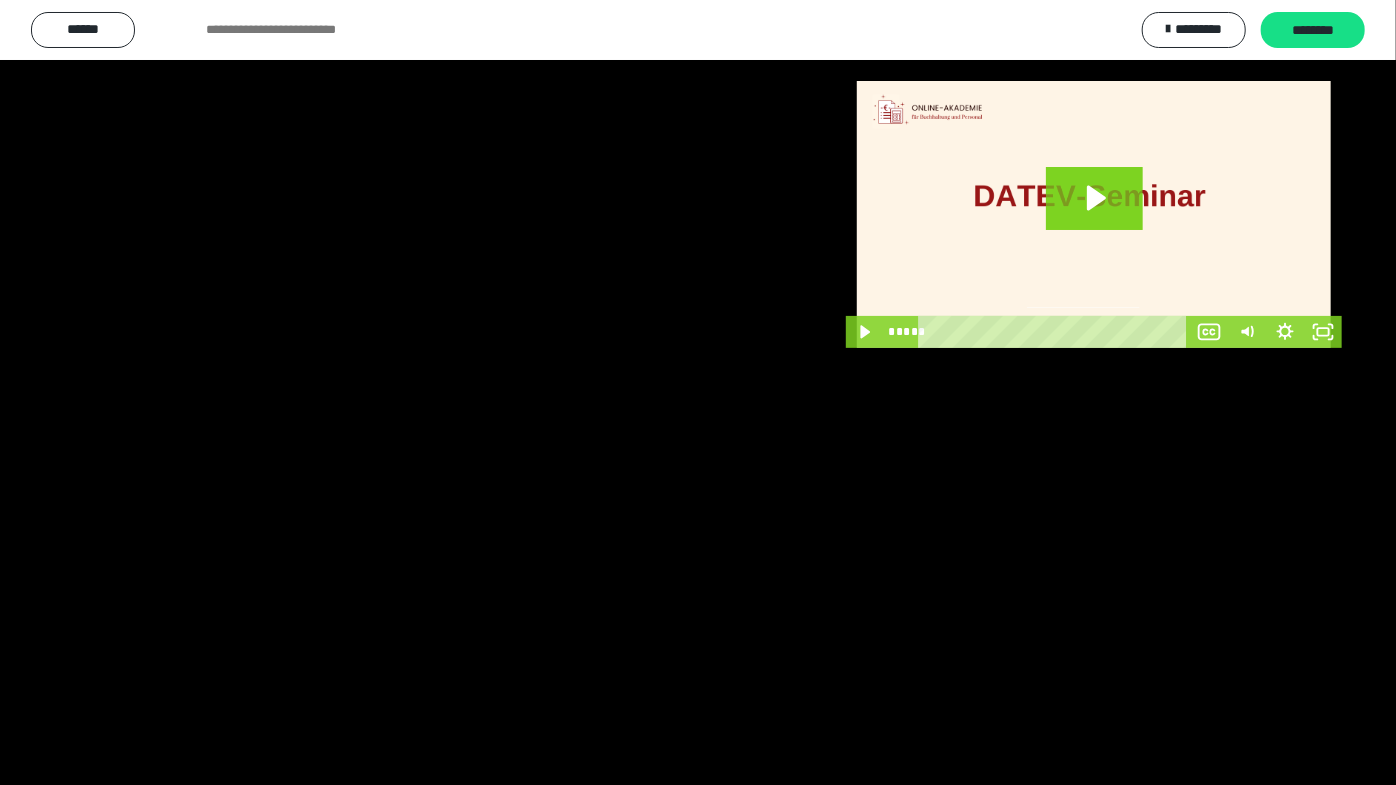 click at bounding box center [698, 392] 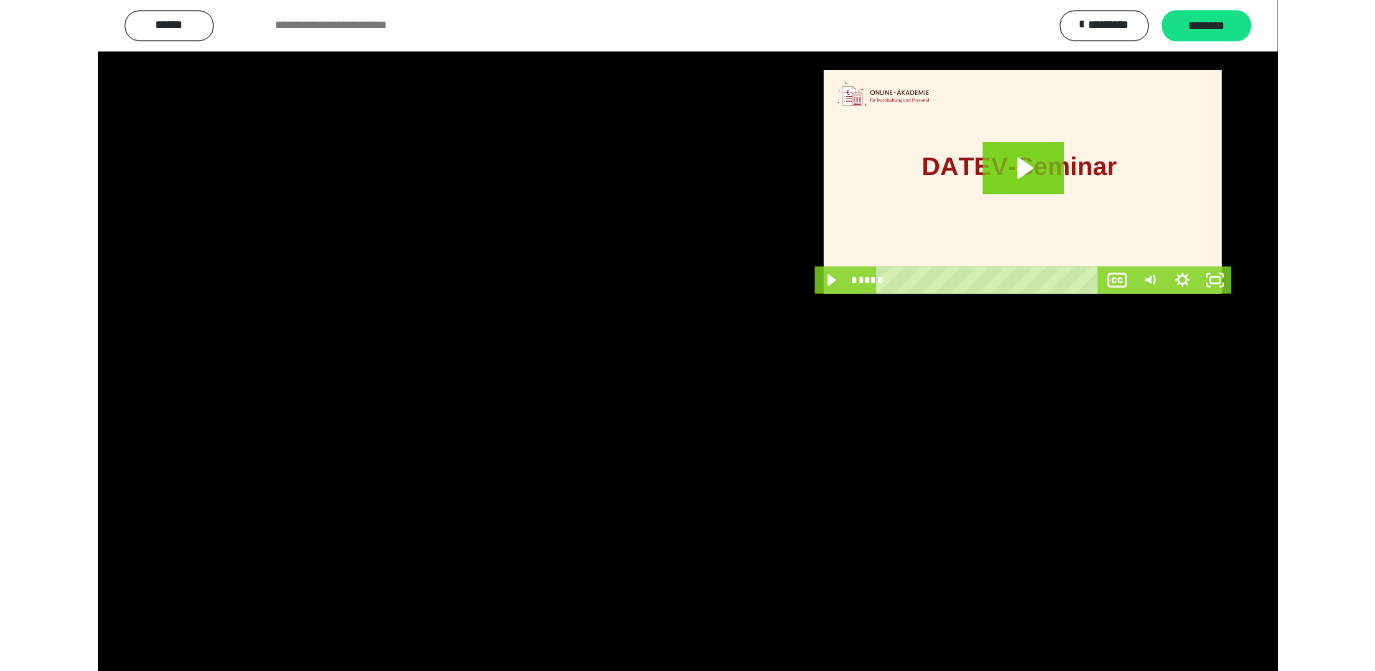 scroll, scrollTop: 4373, scrollLeft: 0, axis: vertical 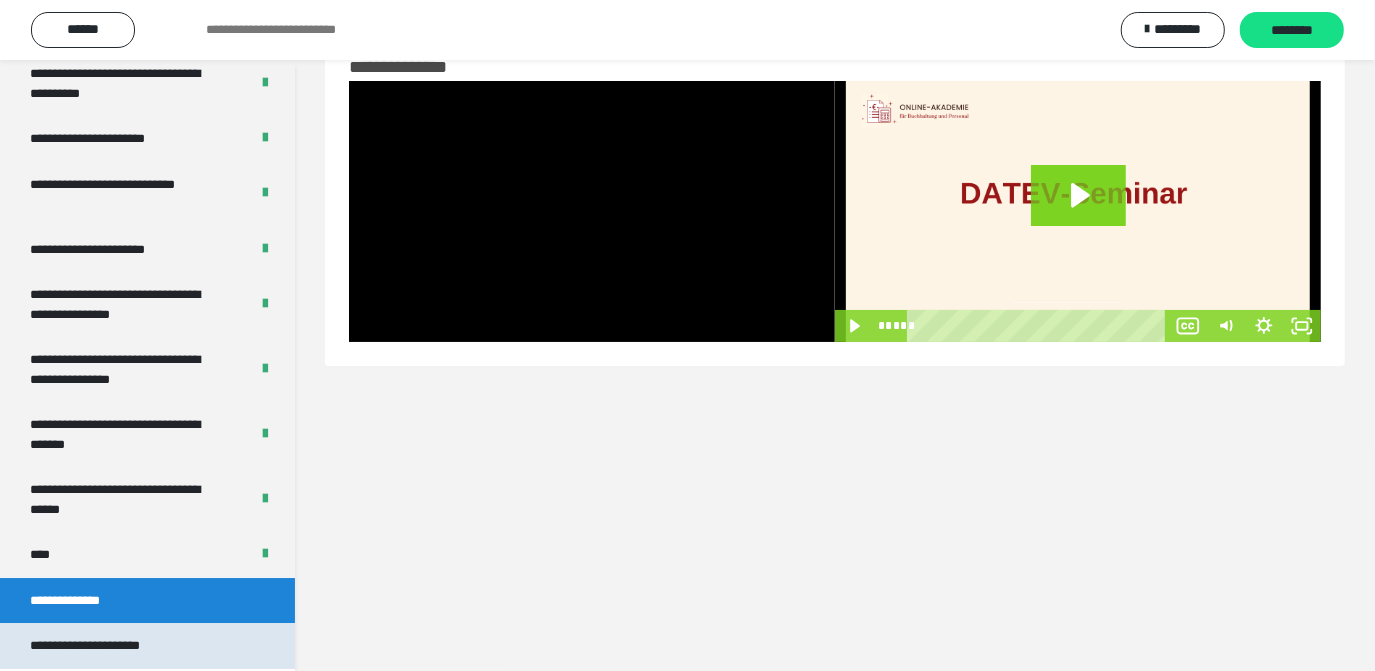 click on "**********" at bounding box center (106, 646) 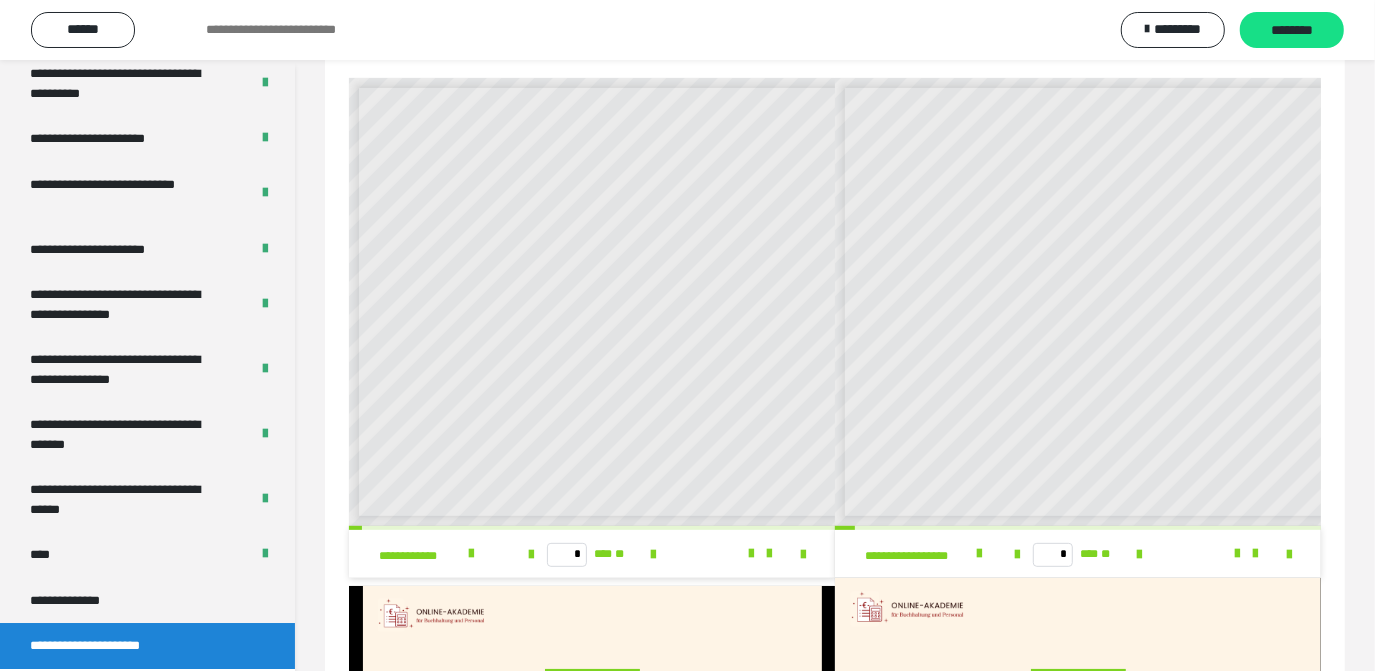 scroll, scrollTop: 424, scrollLeft: 0, axis: vertical 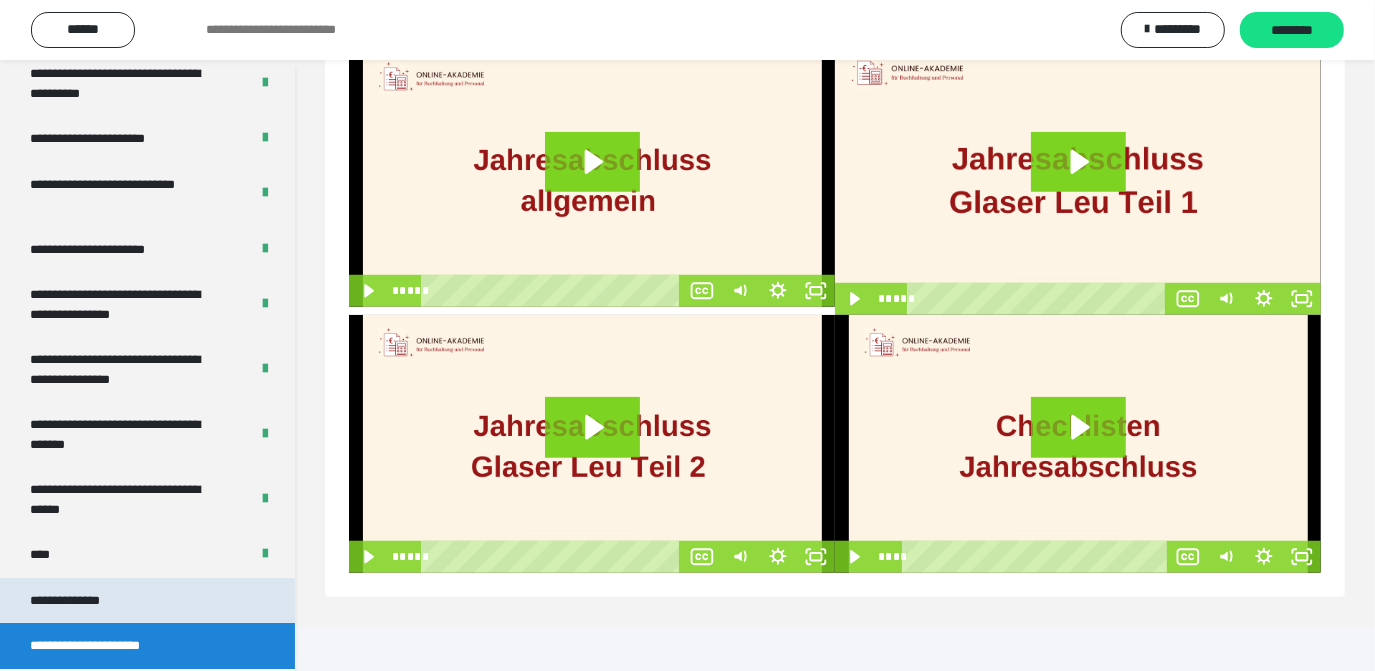 click on "**********" at bounding box center [147, 601] 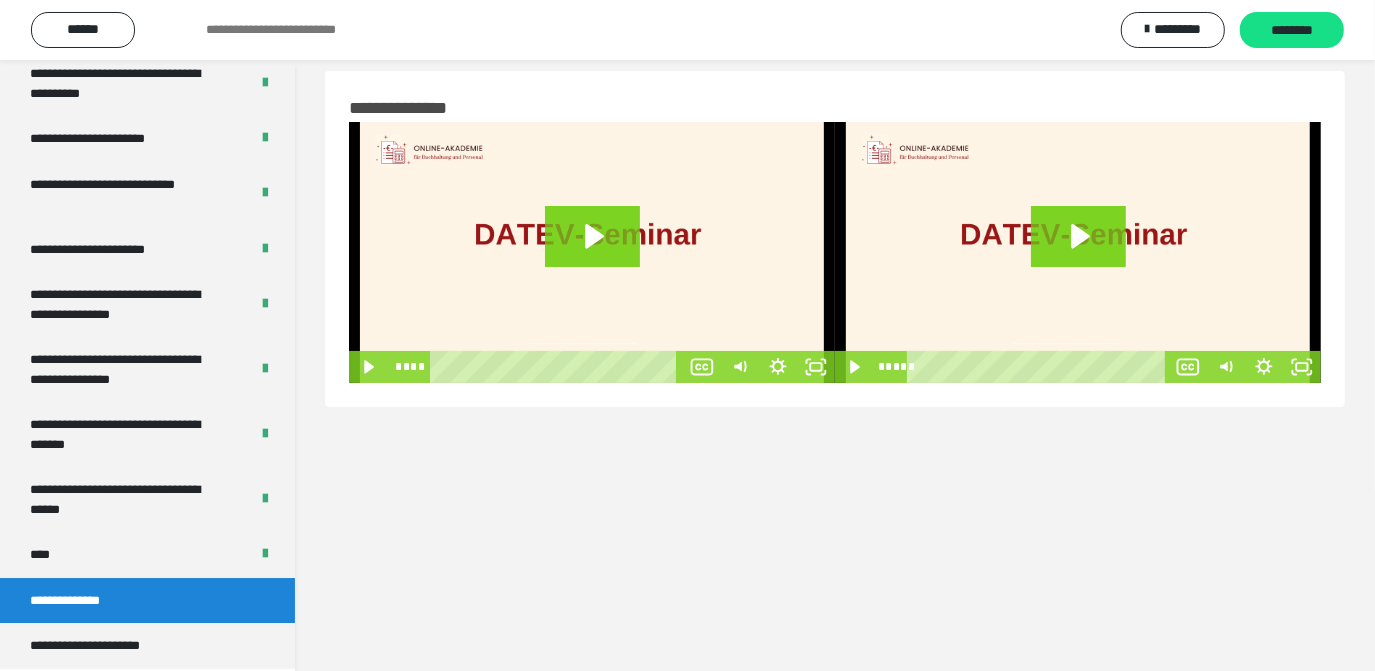 scroll, scrollTop: 0, scrollLeft: 0, axis: both 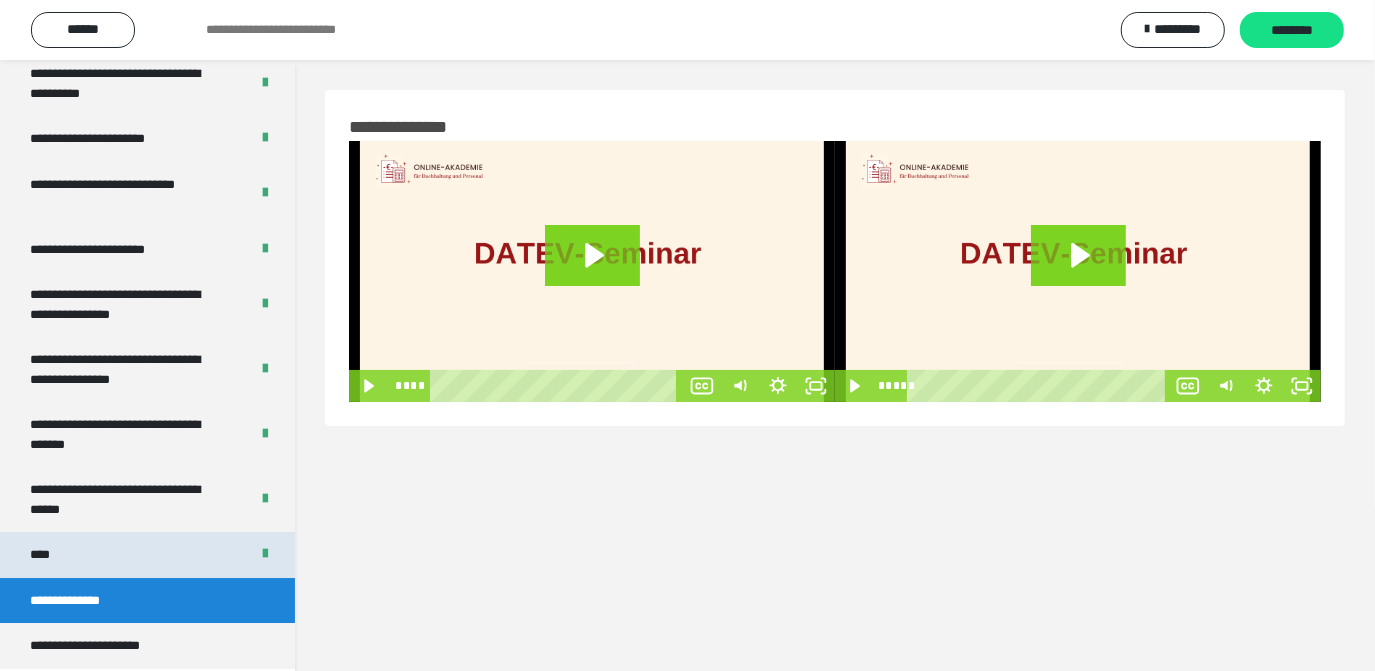 click on "****" at bounding box center (147, 555) 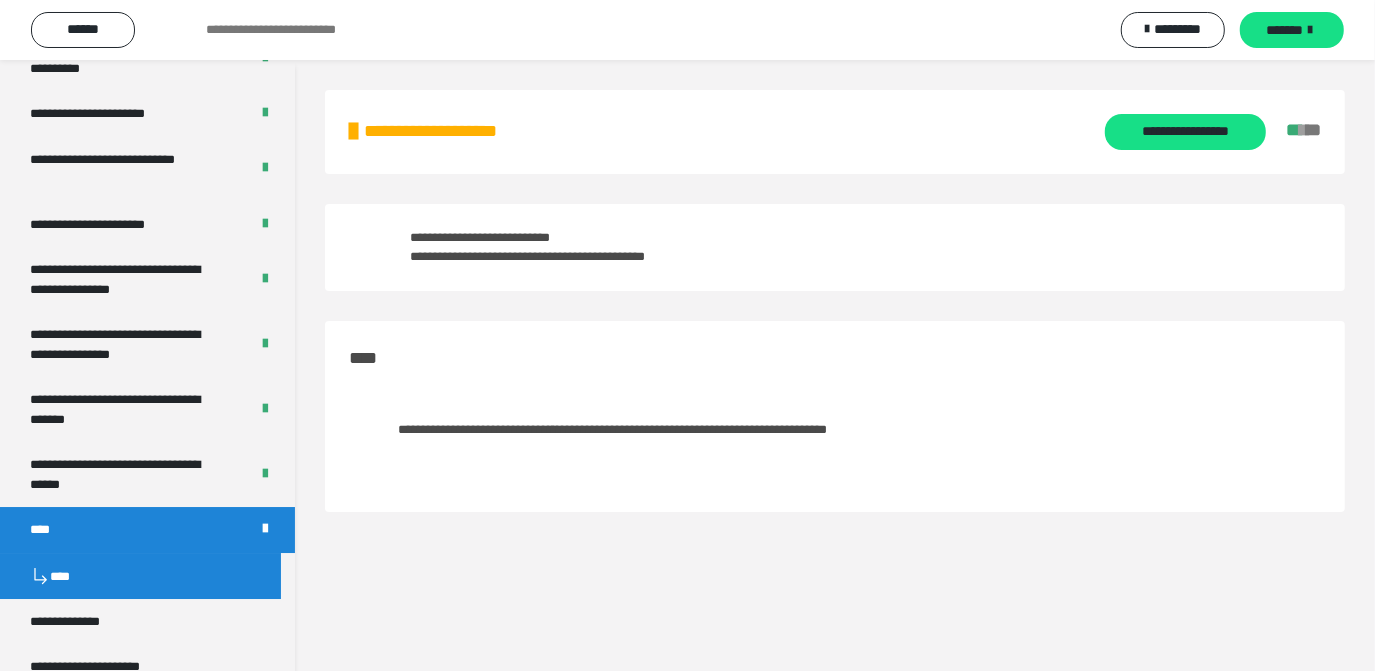 scroll, scrollTop: 4419, scrollLeft: 0, axis: vertical 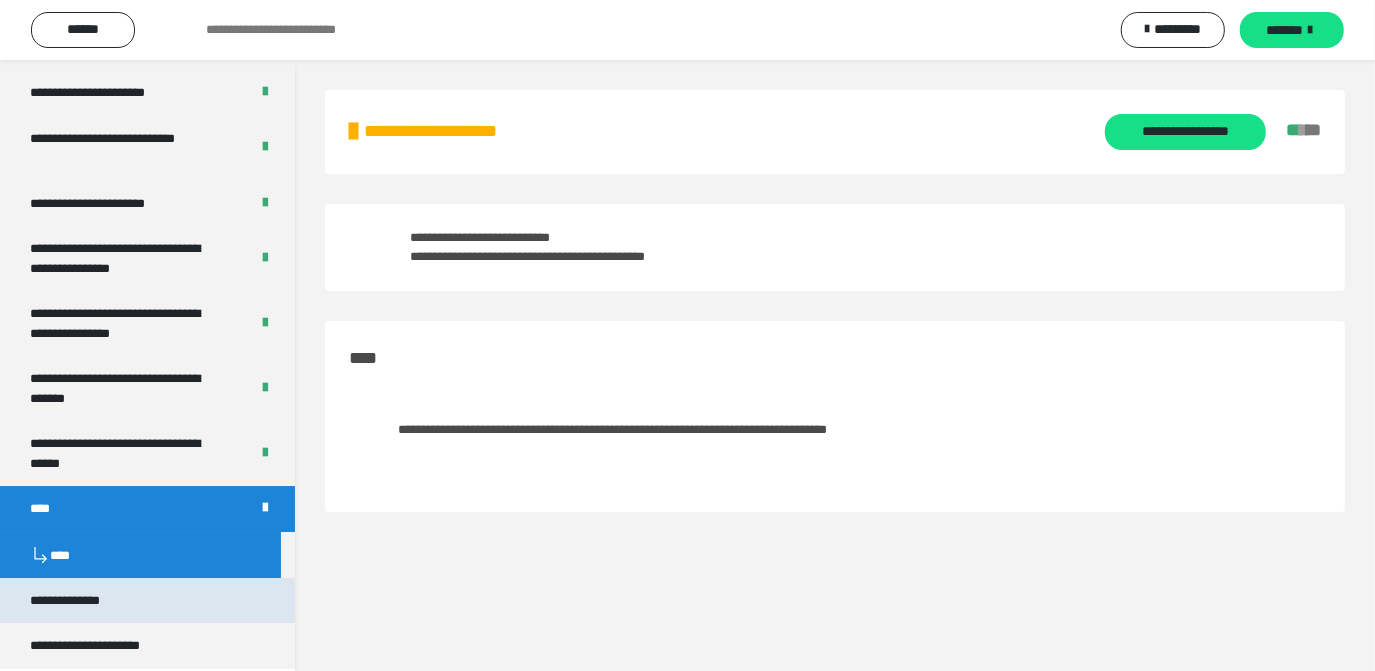 click on "**********" at bounding box center (82, 601) 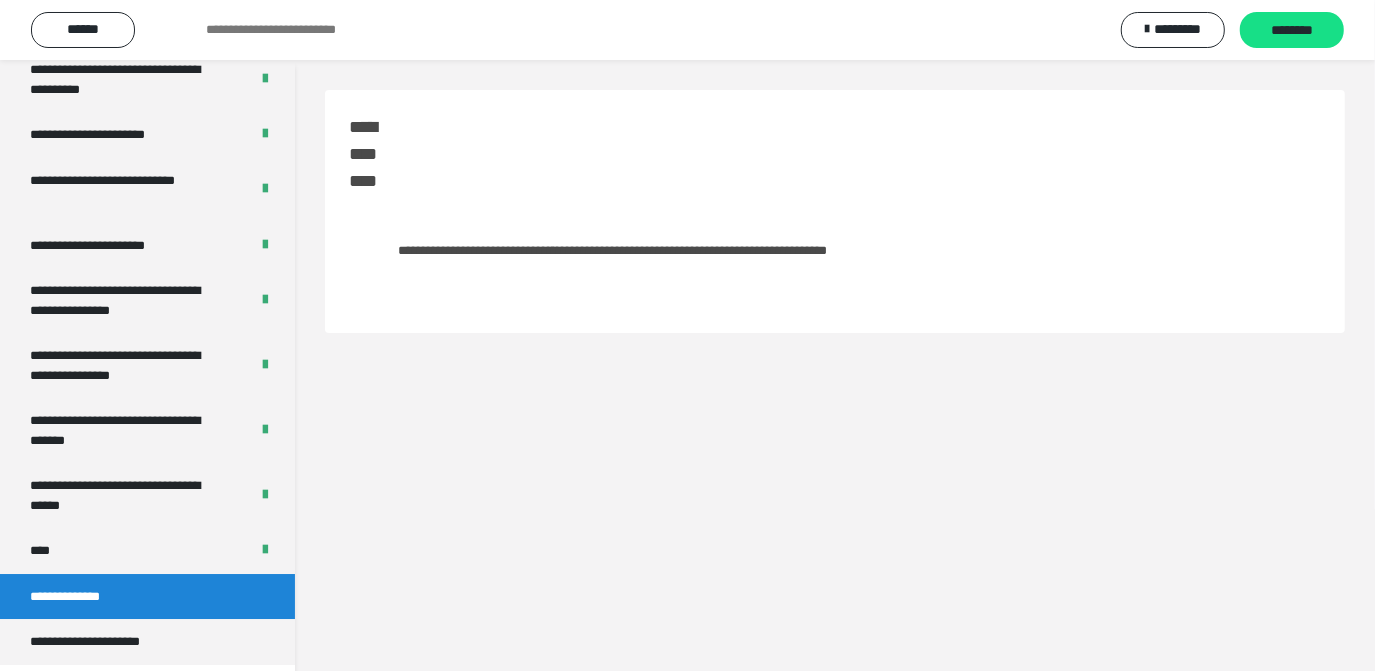 scroll, scrollTop: 4373, scrollLeft: 0, axis: vertical 